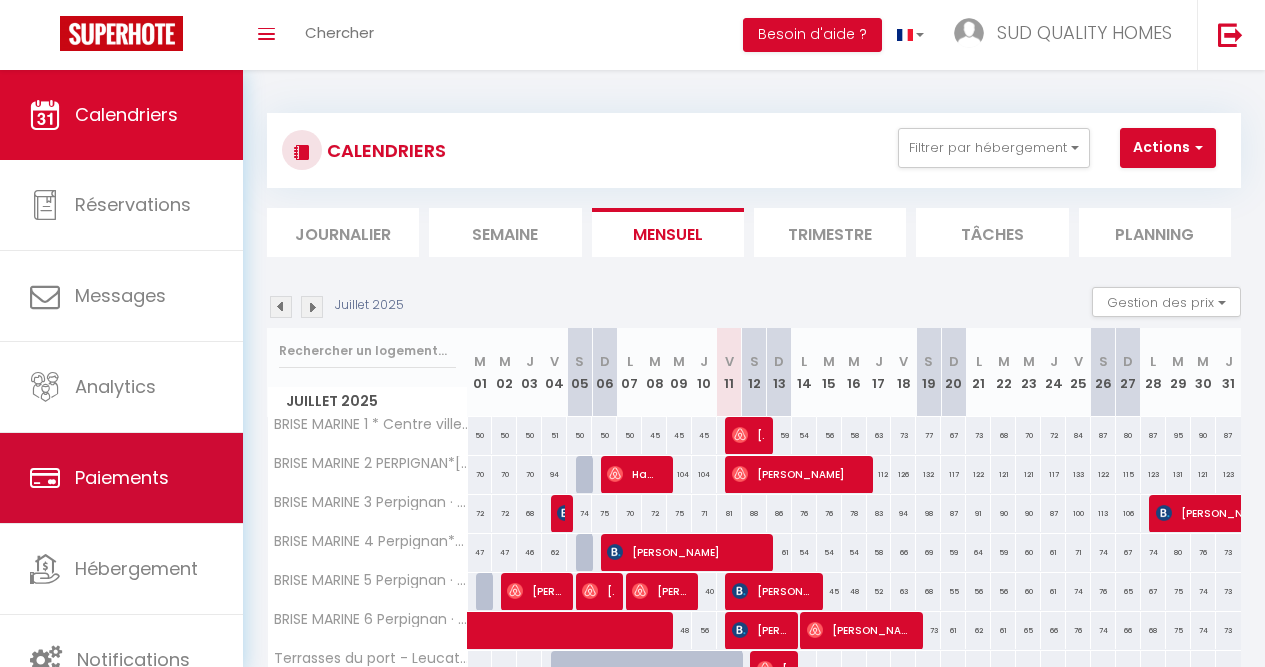 scroll, scrollTop: 0, scrollLeft: 0, axis: both 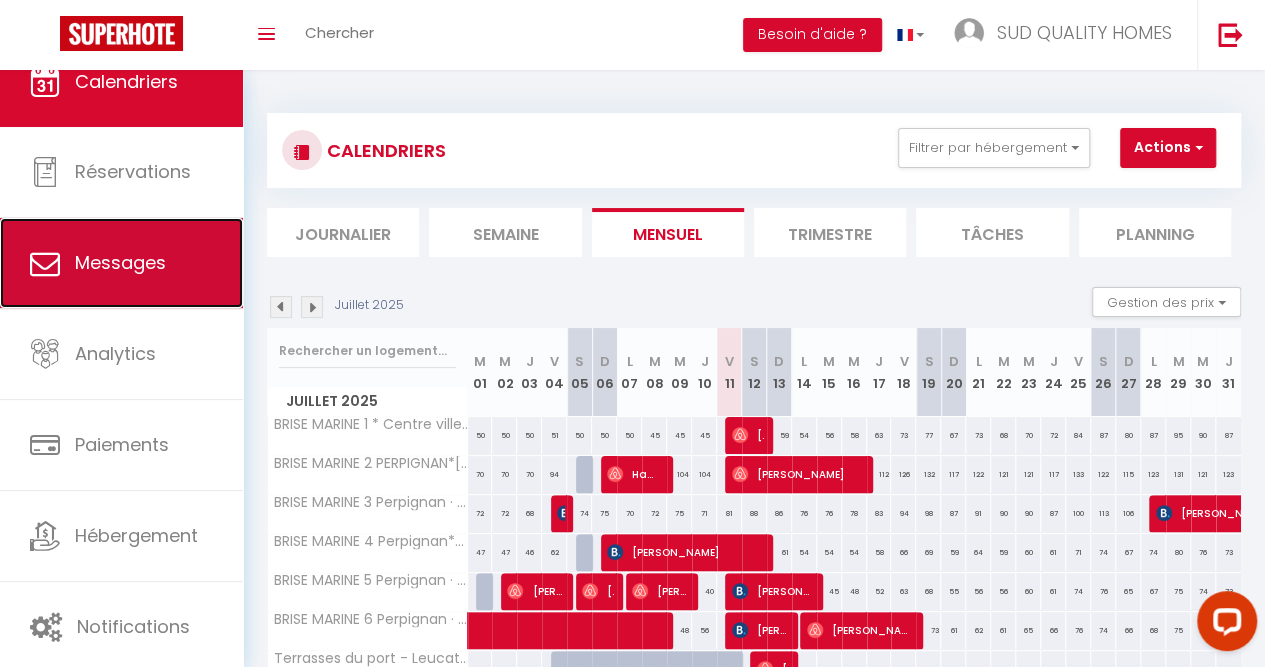 click on "Messages" at bounding box center [121, 263] 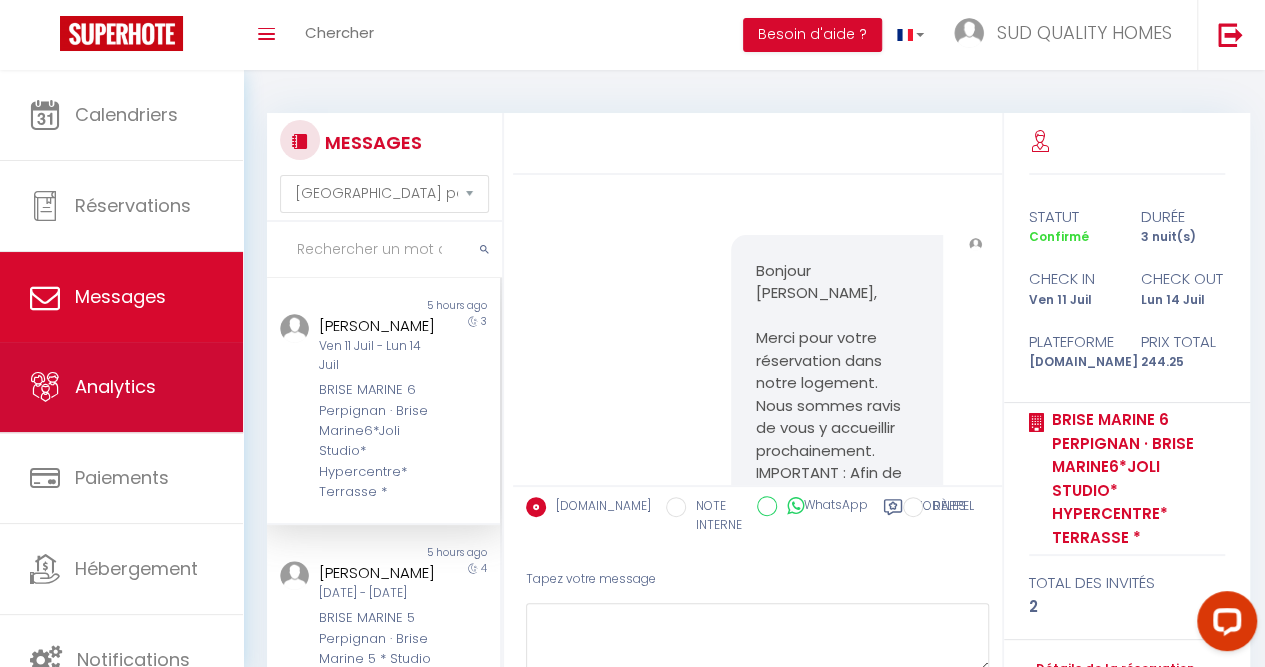 scroll, scrollTop: 5500, scrollLeft: 0, axis: vertical 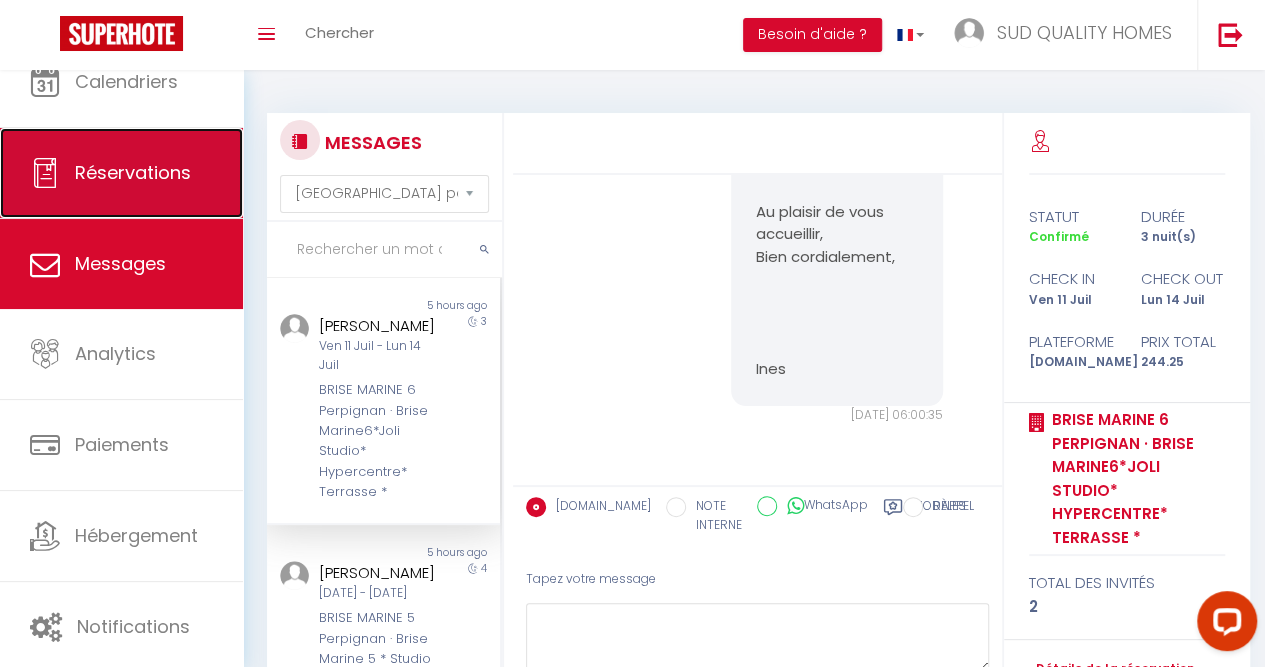 click on "Réservations" at bounding box center (121, 173) 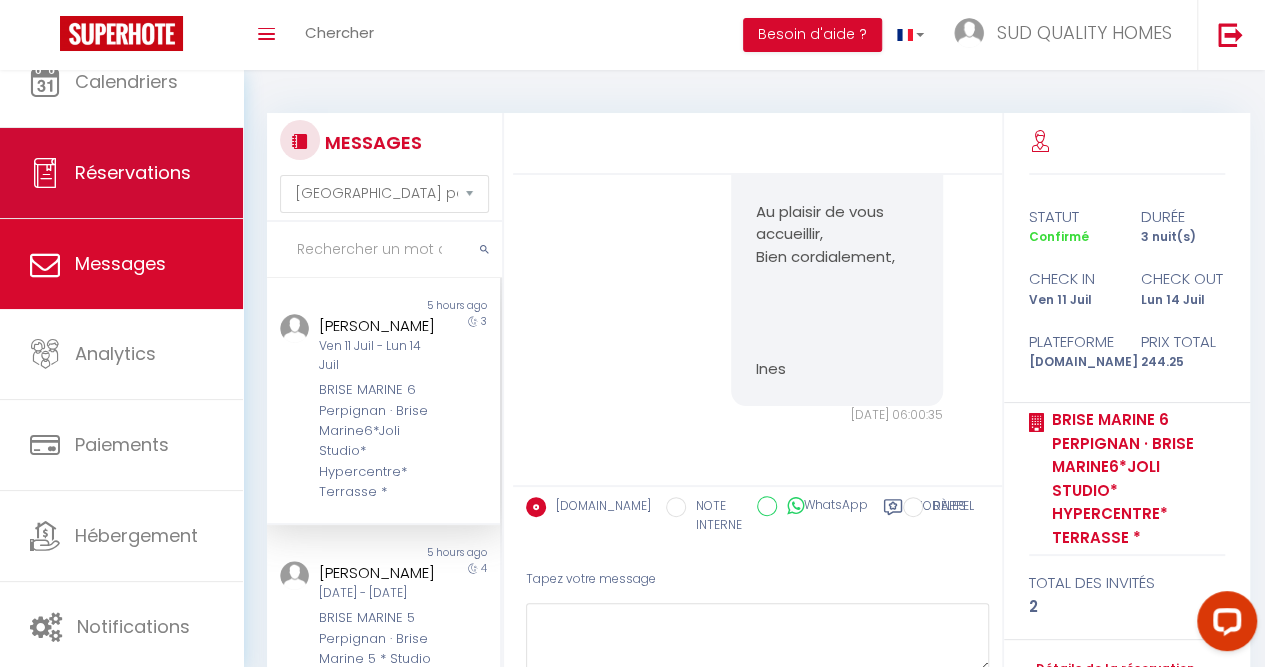 select on "not_cancelled" 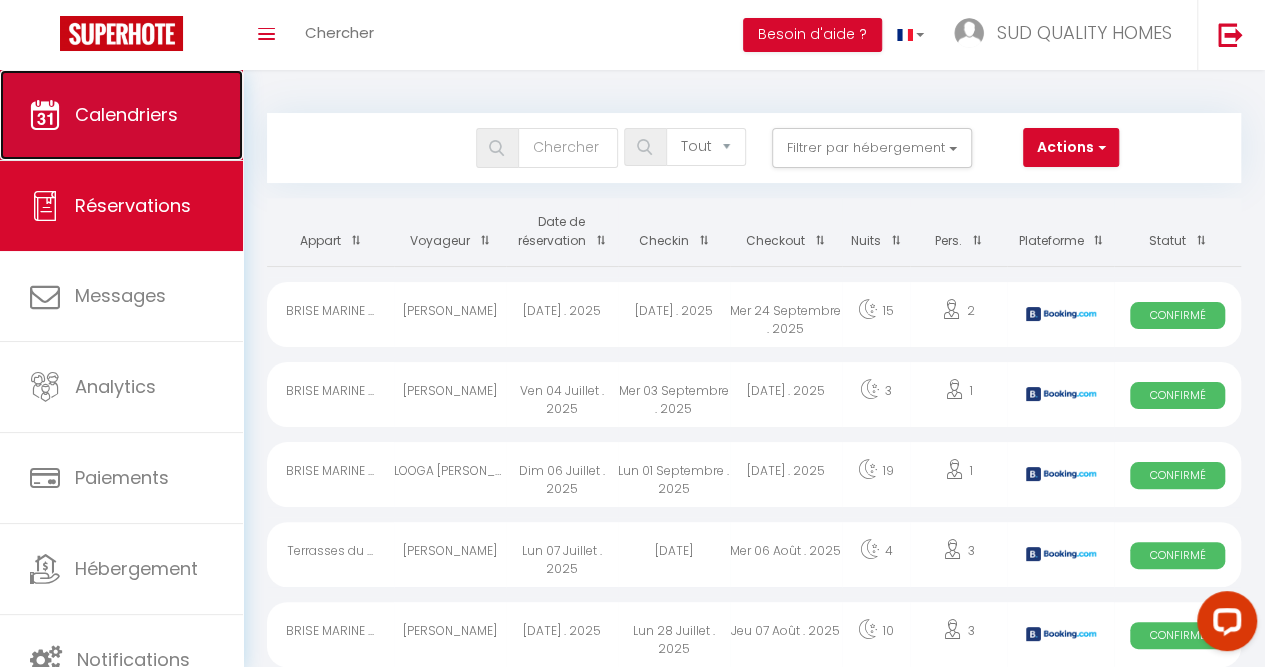 click on "Calendriers" at bounding box center [121, 115] 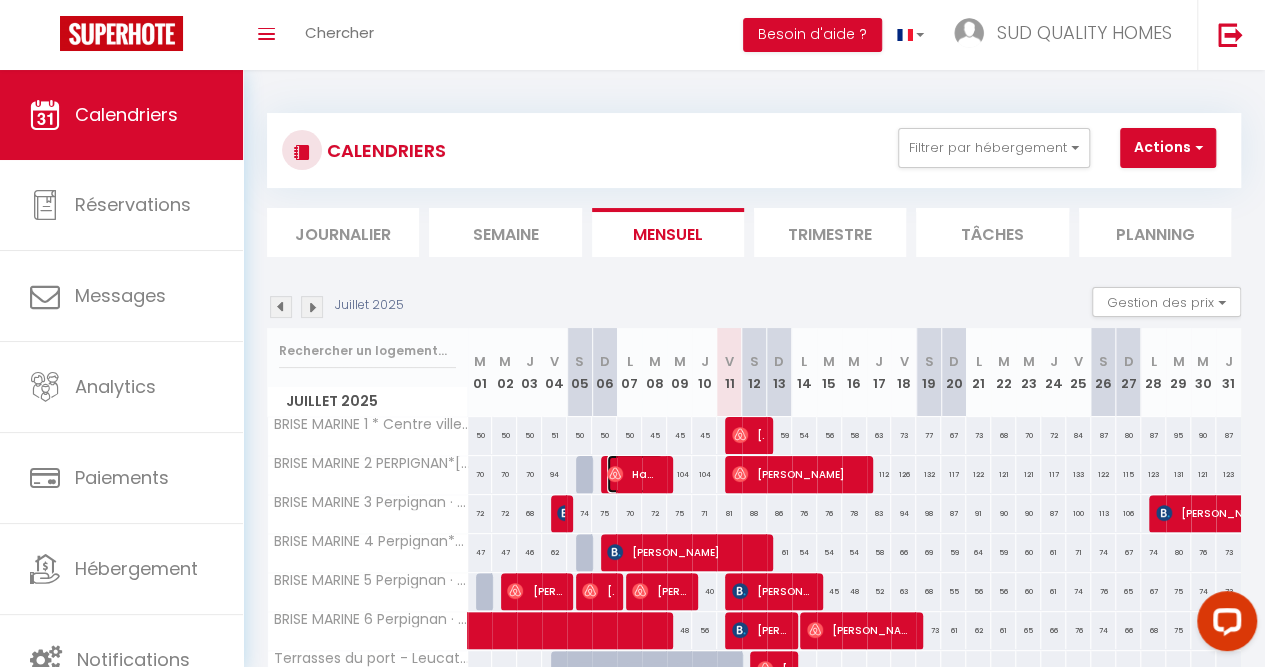 click on "Hamza Ait" at bounding box center [635, 474] 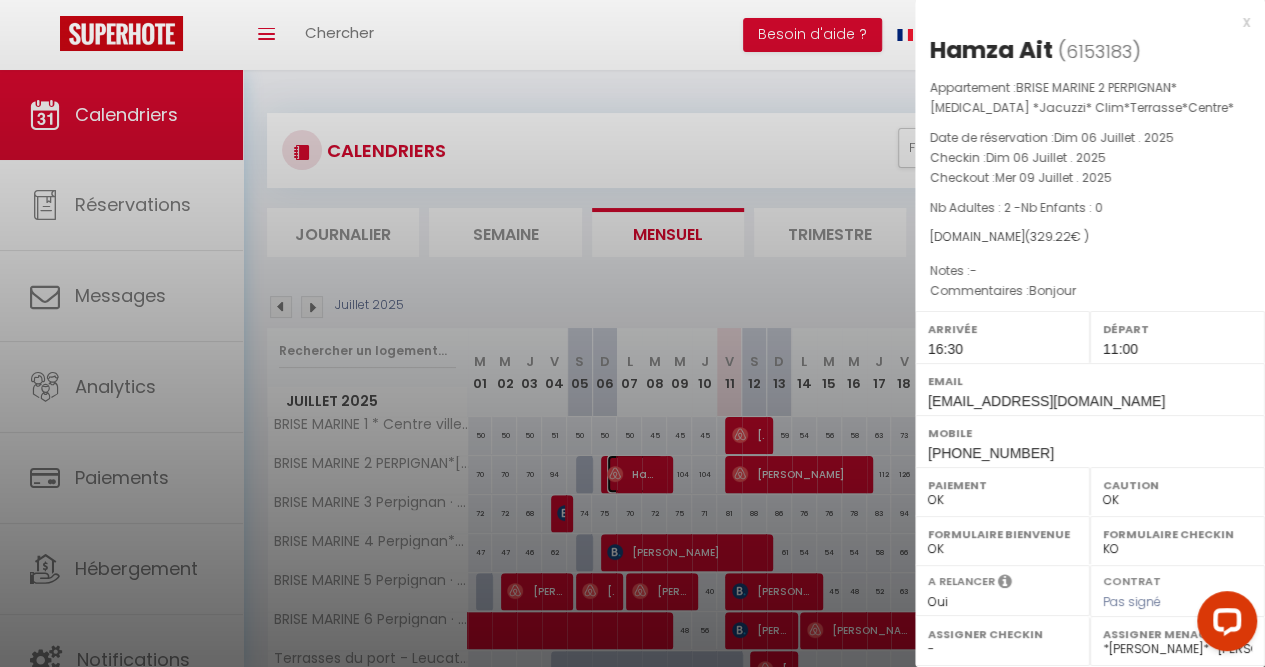 scroll, scrollTop: 280, scrollLeft: 0, axis: vertical 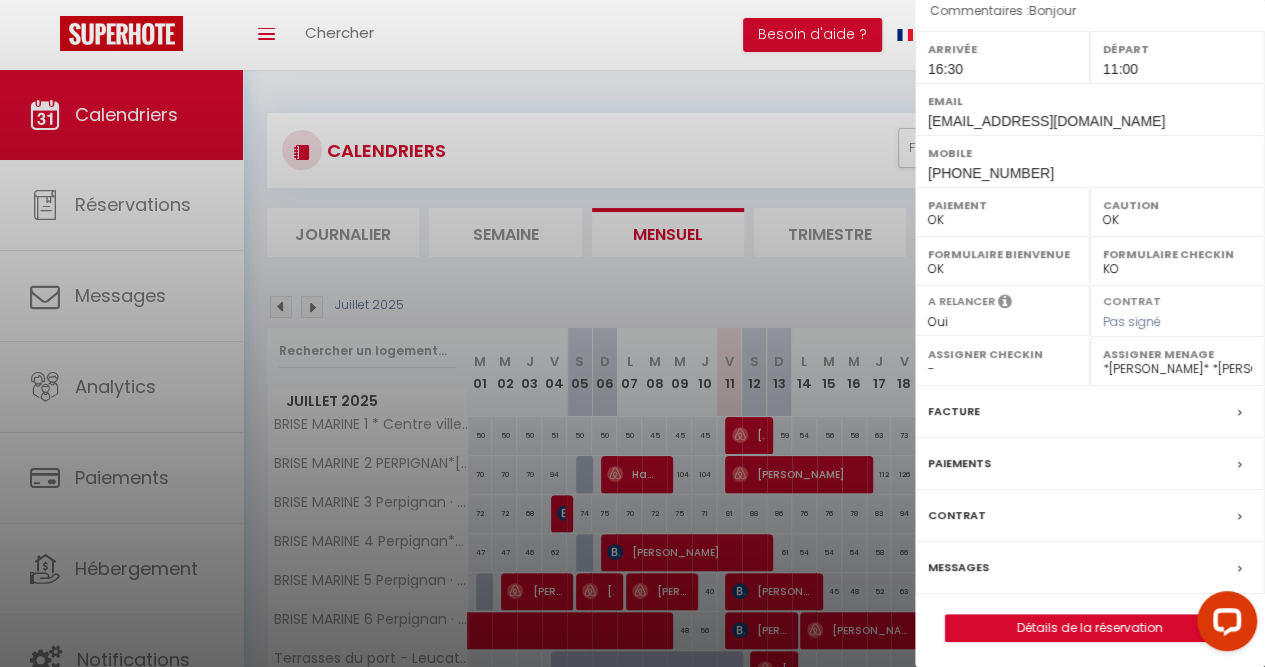 click at bounding box center [632, 333] 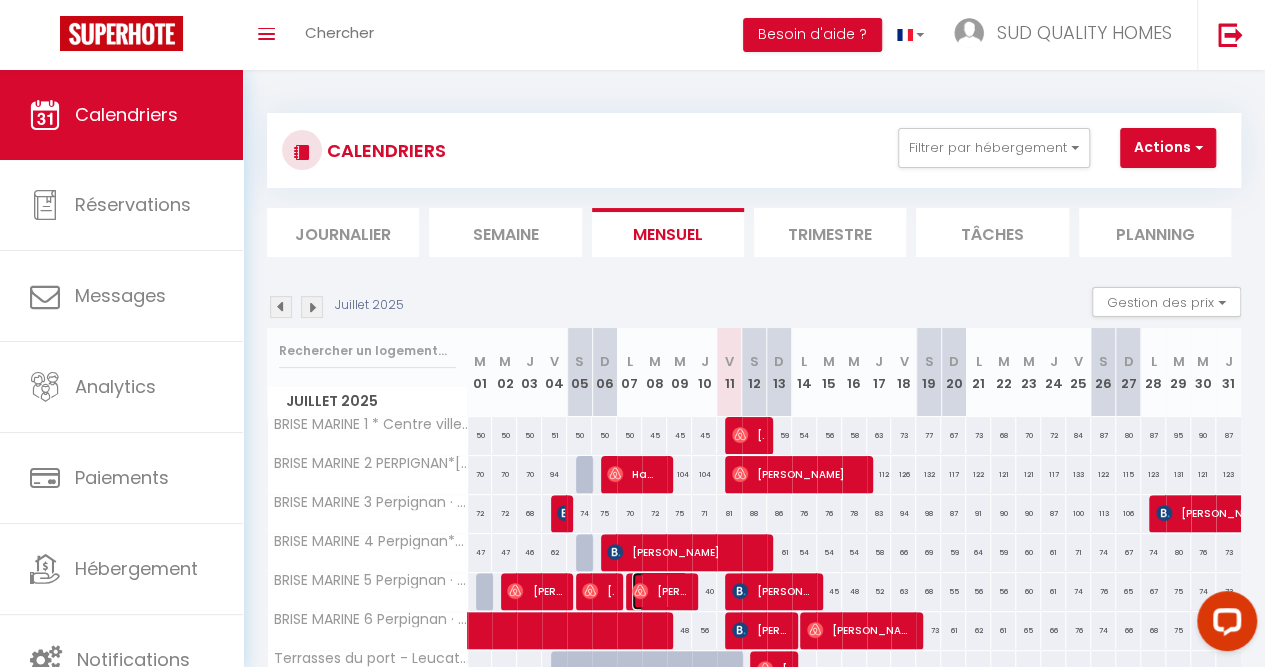 click on "[PERSON_NAME]" at bounding box center [660, 591] 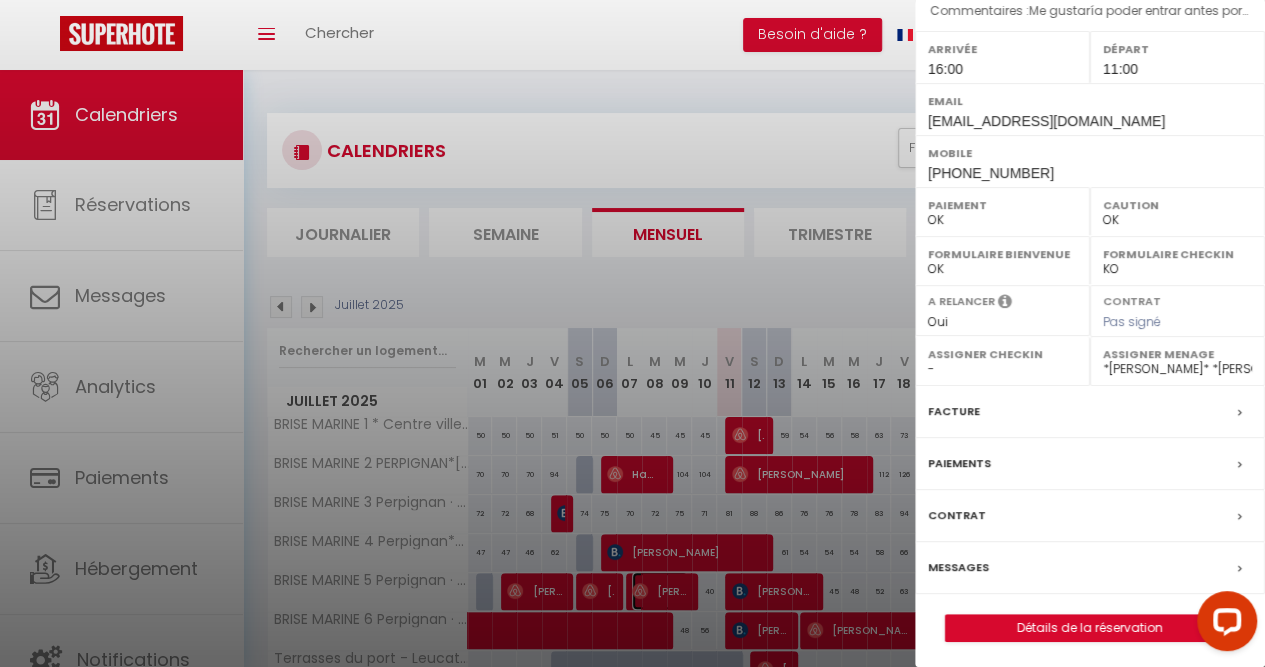 scroll, scrollTop: 117, scrollLeft: 0, axis: vertical 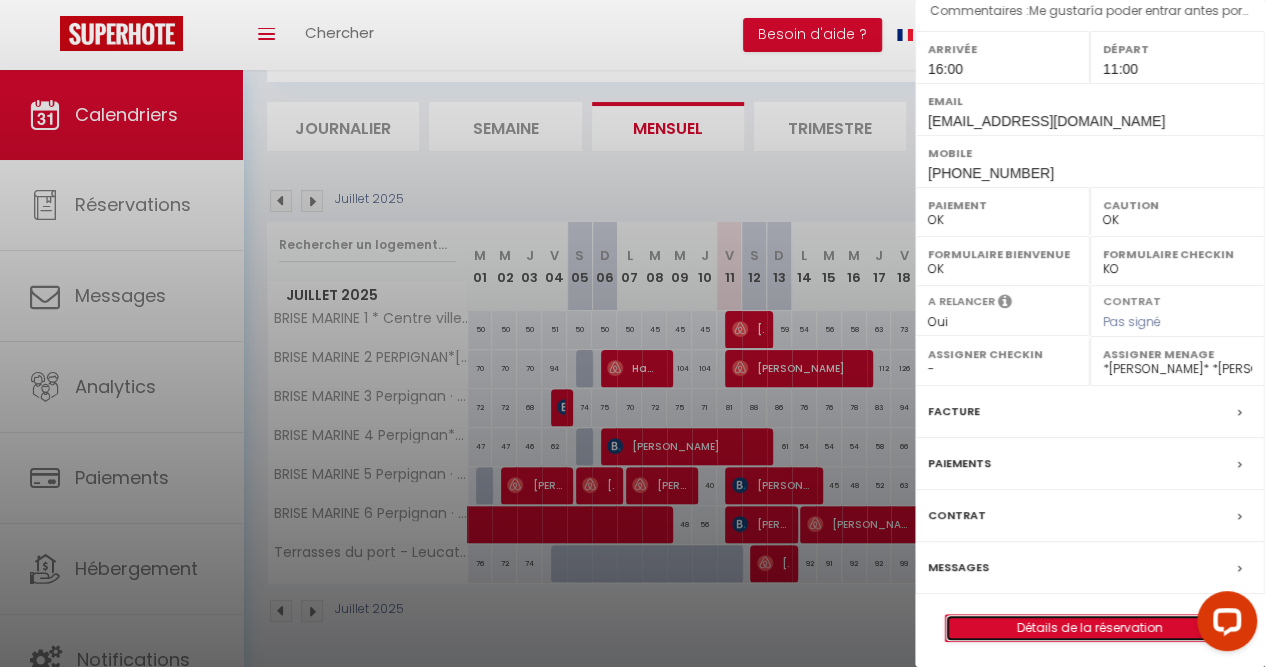 click on "Détails de la réservation" at bounding box center [1090, 628] 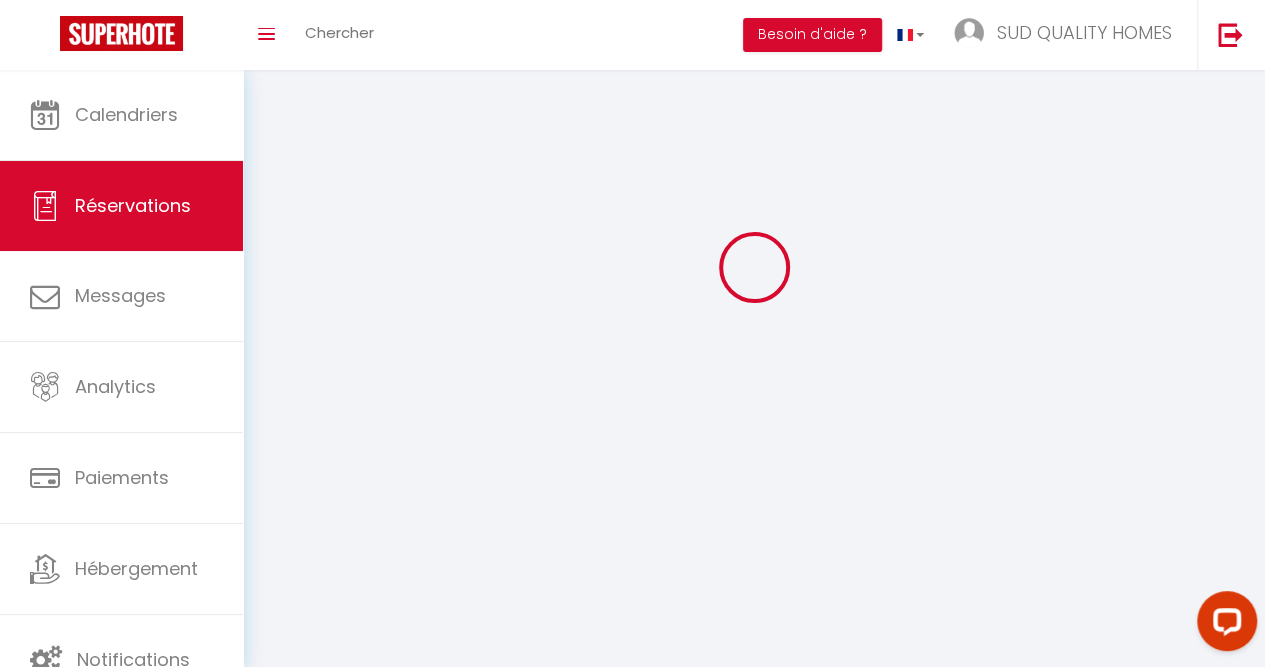 scroll, scrollTop: 0, scrollLeft: 0, axis: both 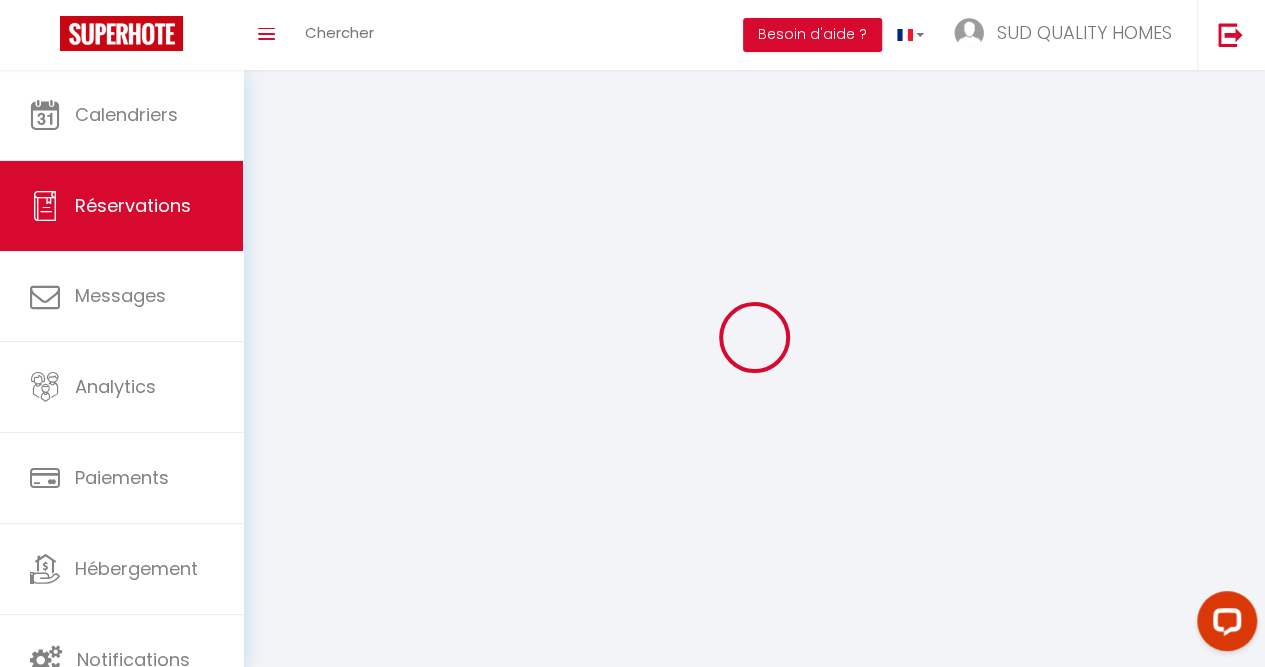 type on "[PERSON_NAME]" 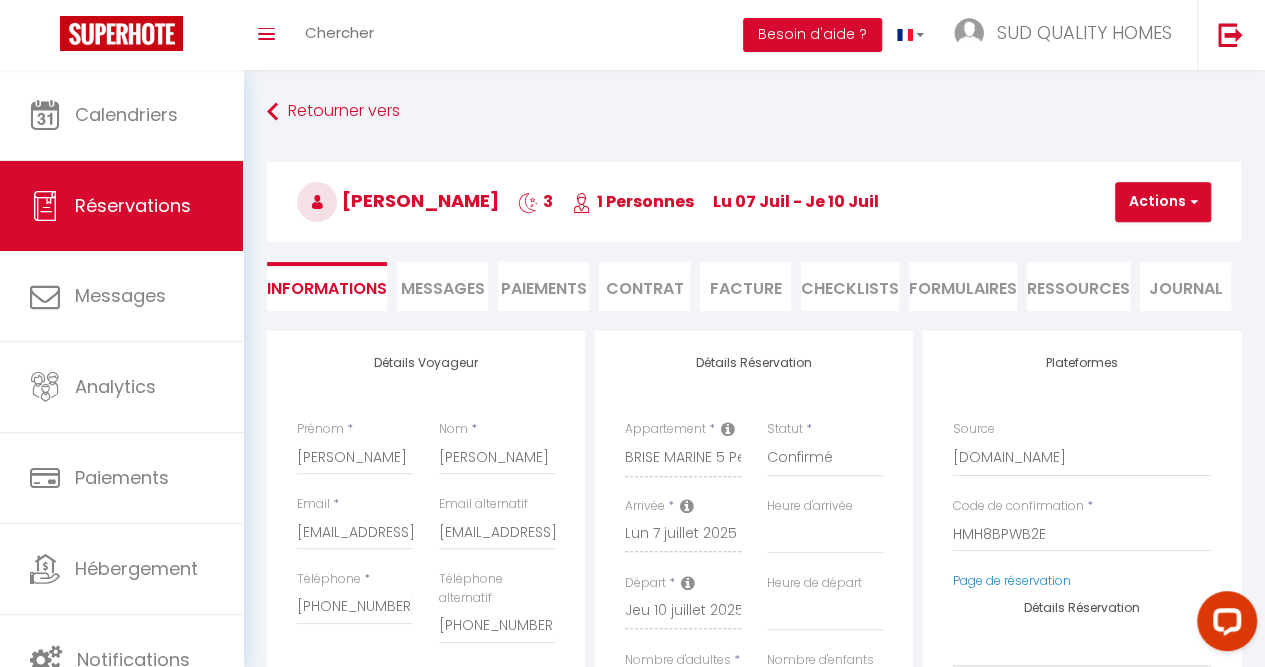 select 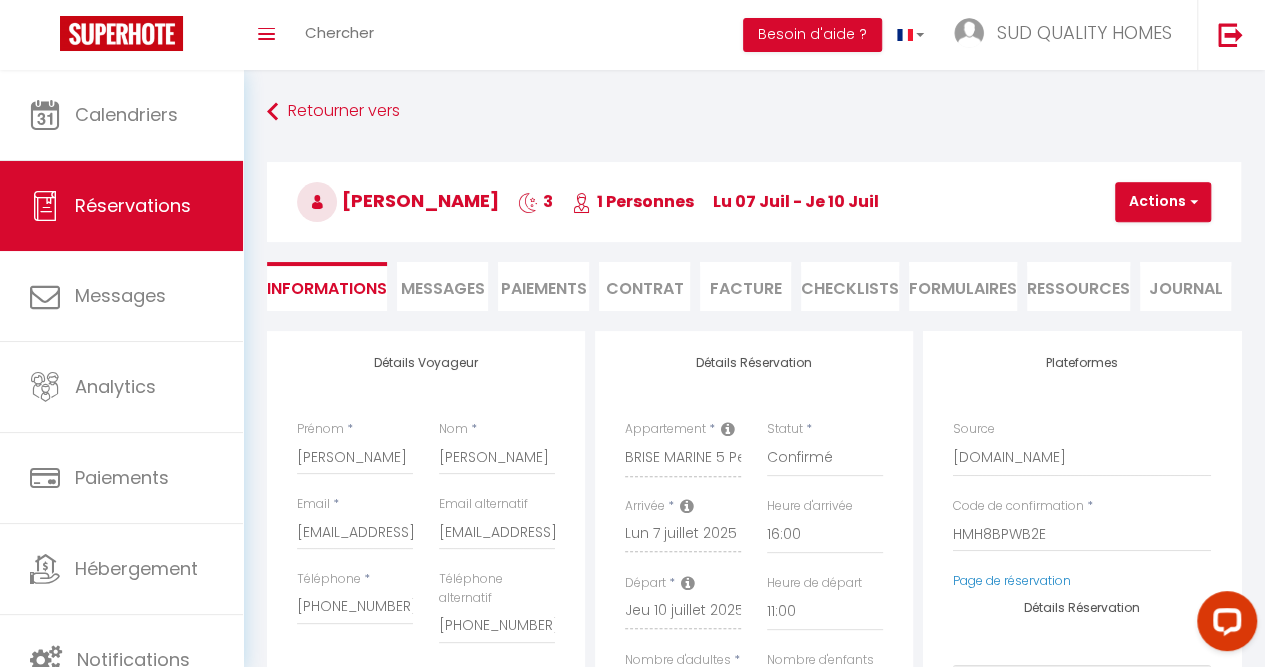 select 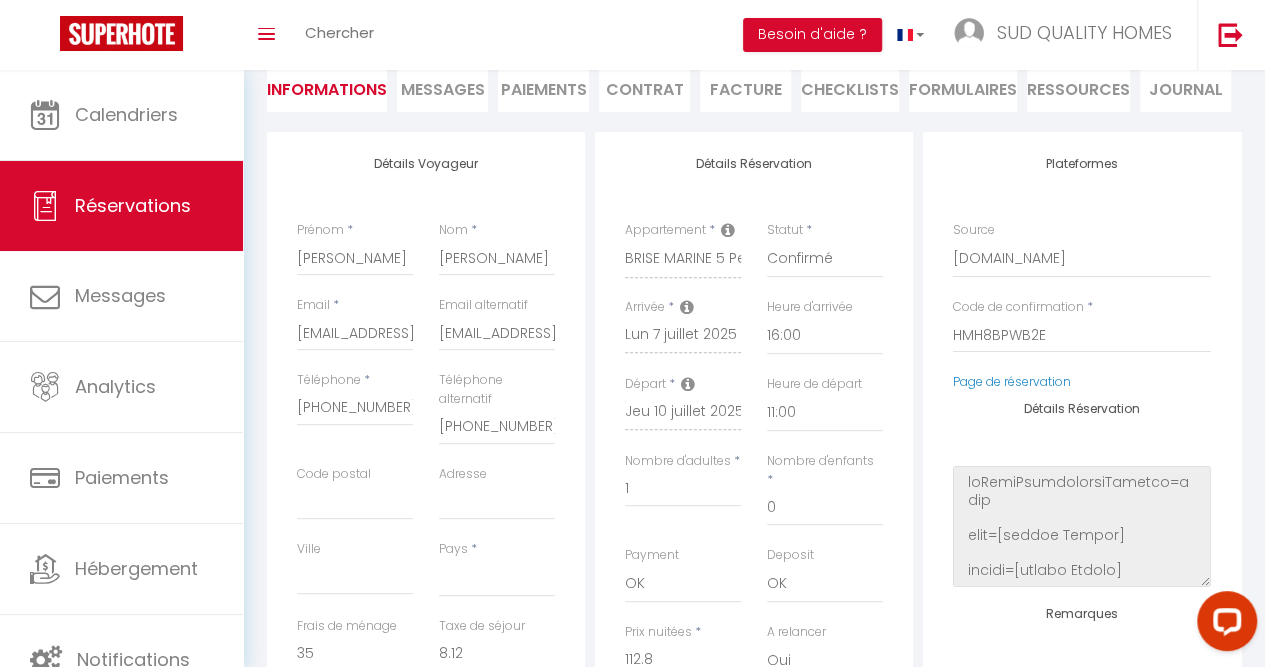scroll, scrollTop: 198, scrollLeft: 0, axis: vertical 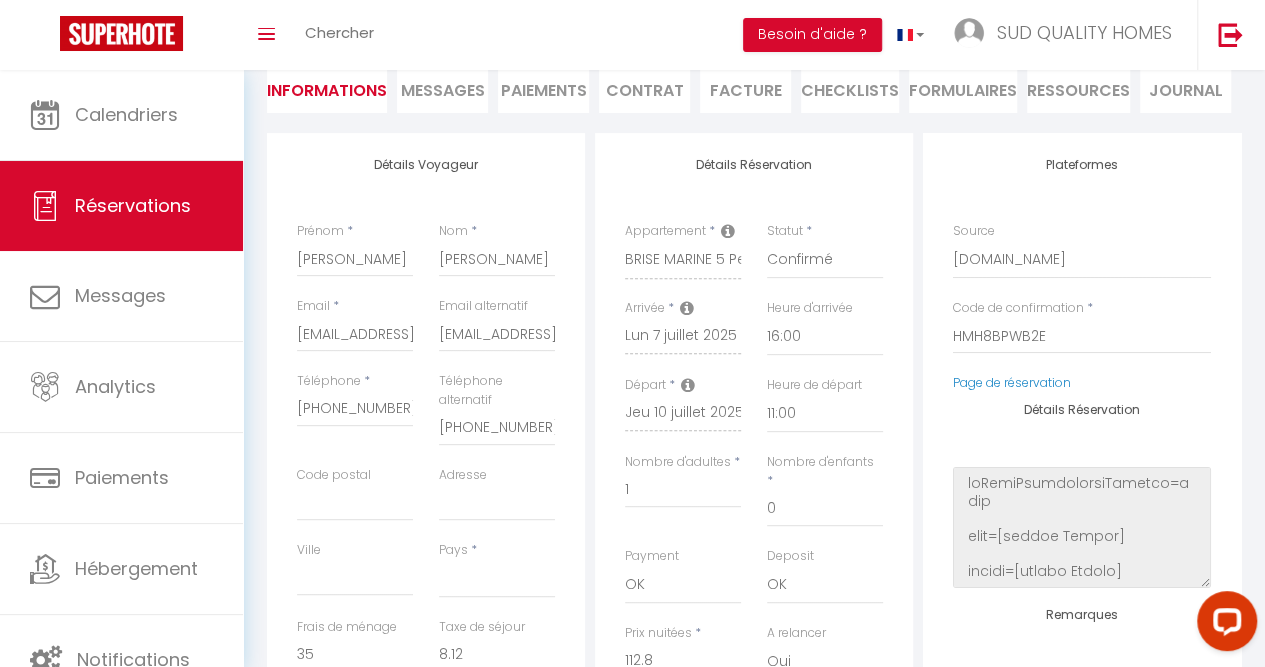 click on "CHECKLISTS" at bounding box center [850, 88] 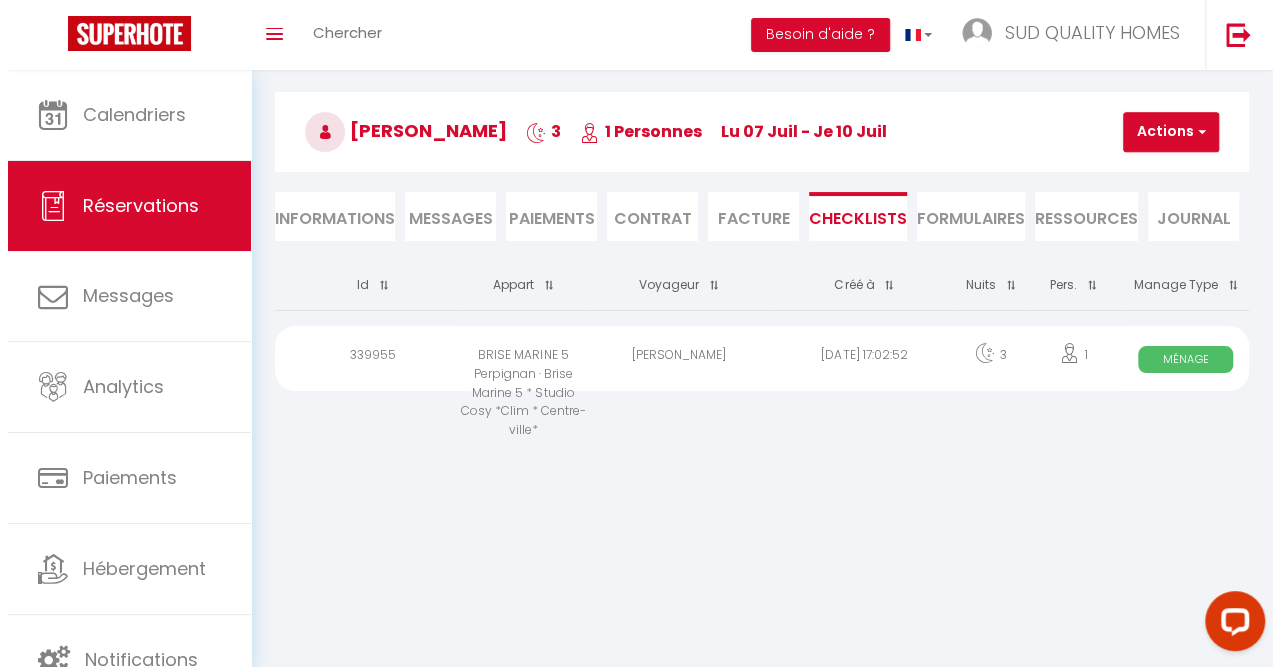 scroll, scrollTop: 70, scrollLeft: 0, axis: vertical 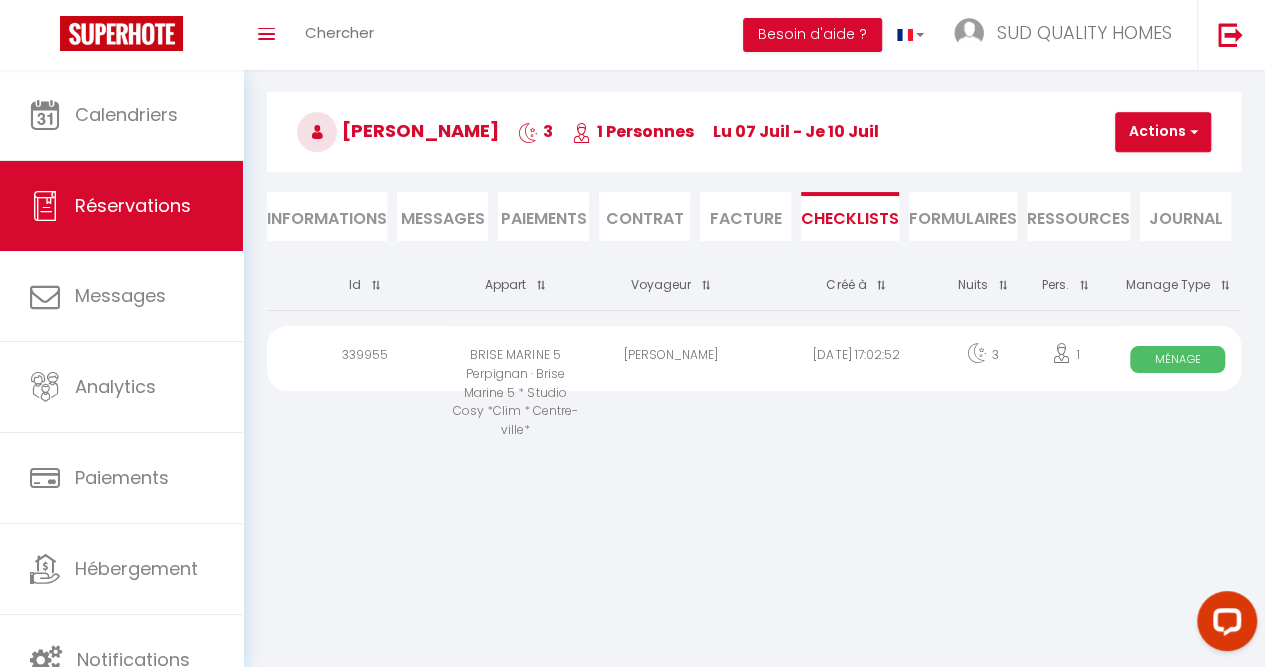 click on "Ménage" at bounding box center (1177, 359) 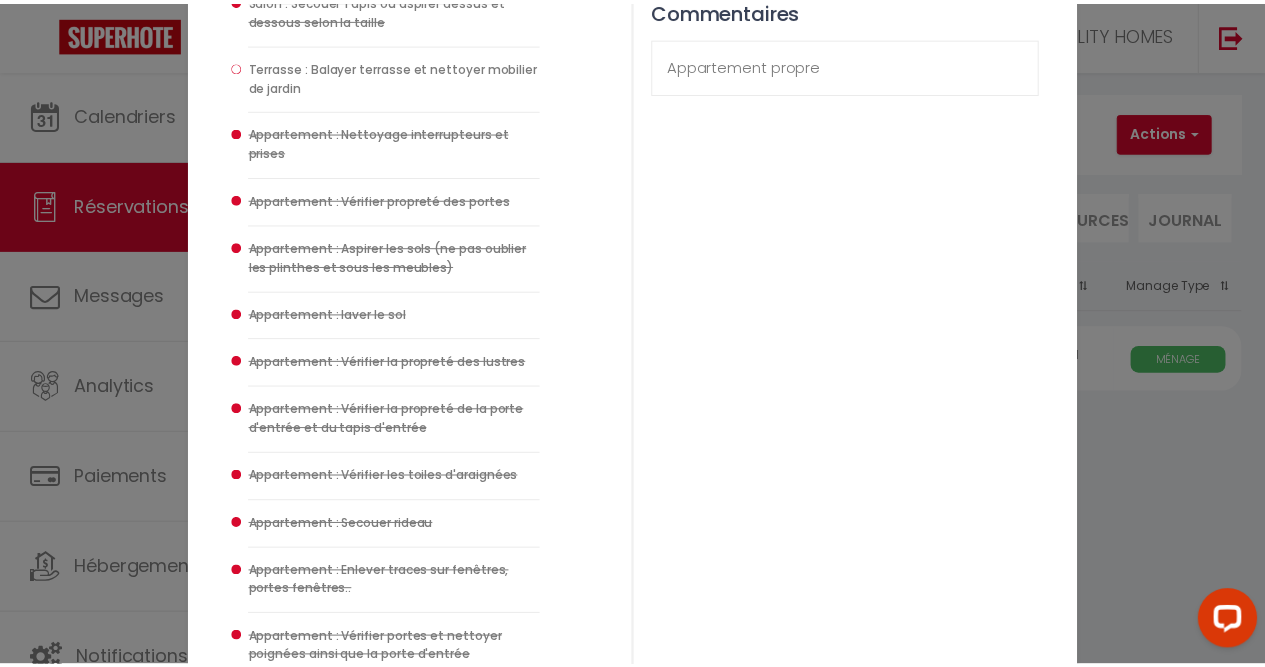 scroll, scrollTop: 0, scrollLeft: 0, axis: both 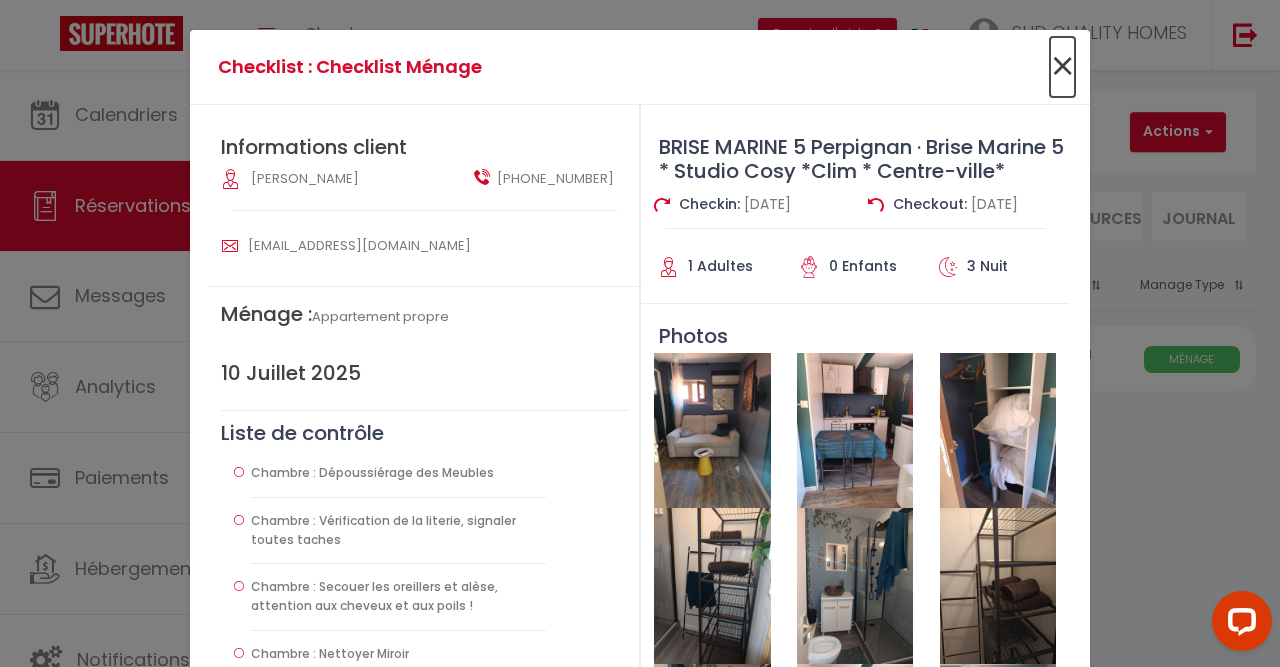 click on "×" at bounding box center (1062, 67) 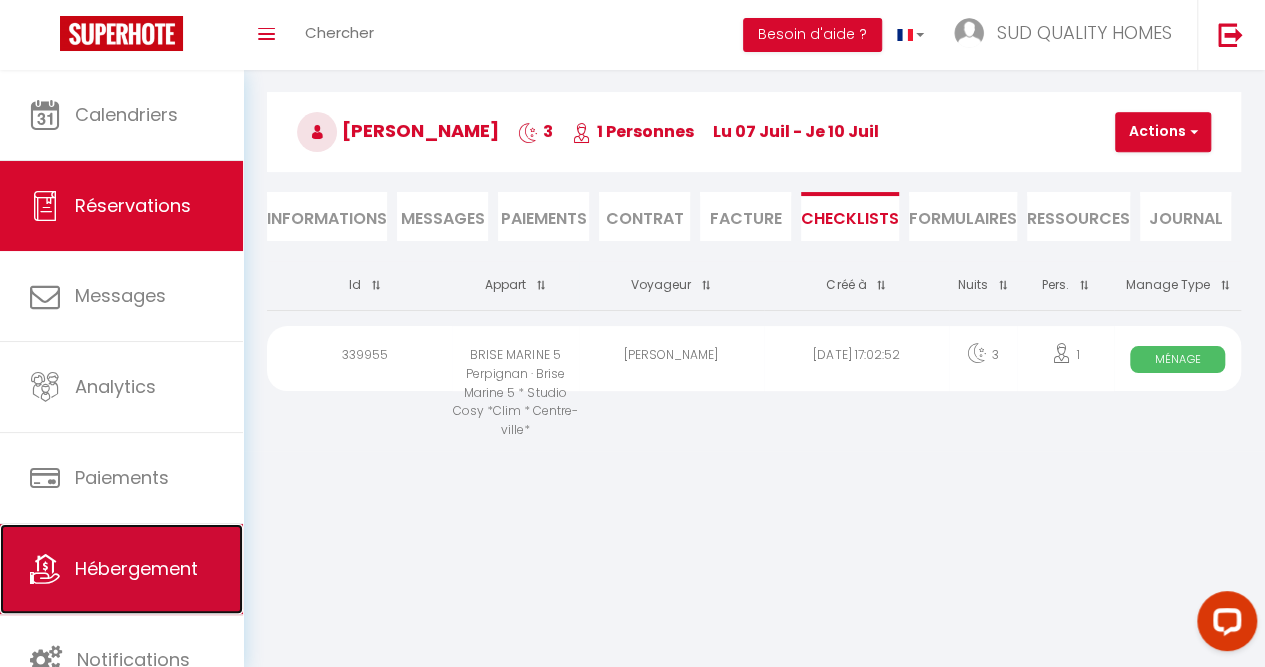 click on "Hébergement" at bounding box center (121, 569) 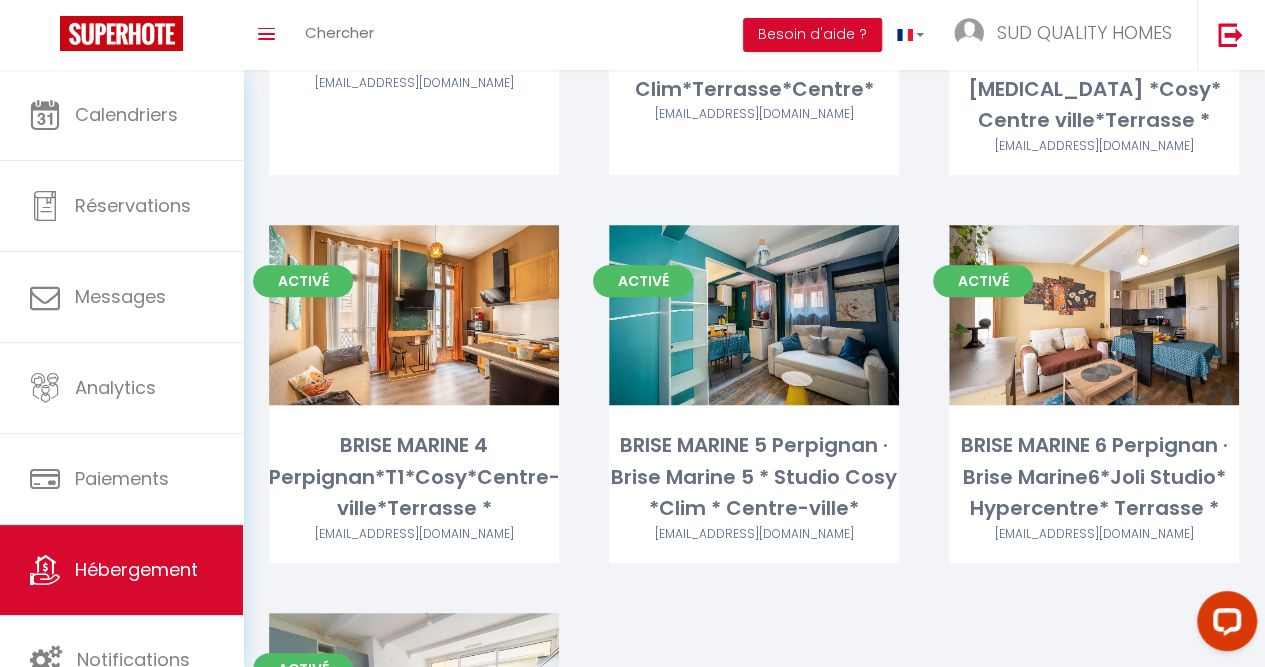 scroll, scrollTop: 444, scrollLeft: 0, axis: vertical 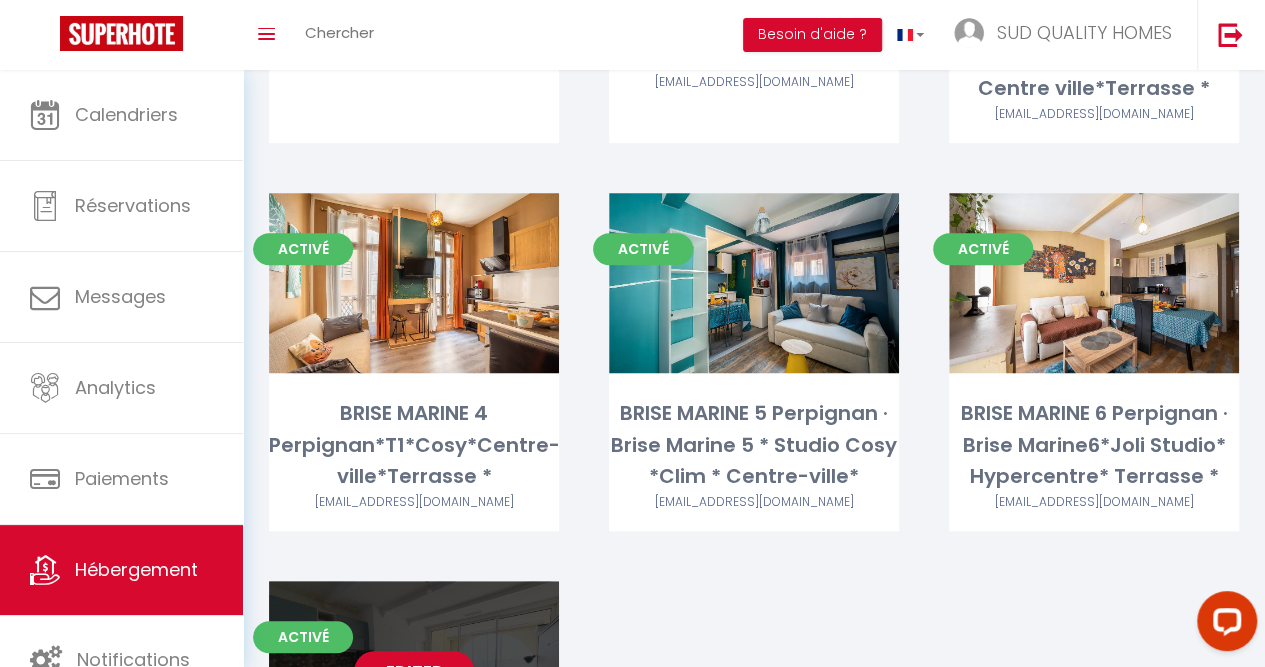 click on "Editer" at bounding box center (414, 671) 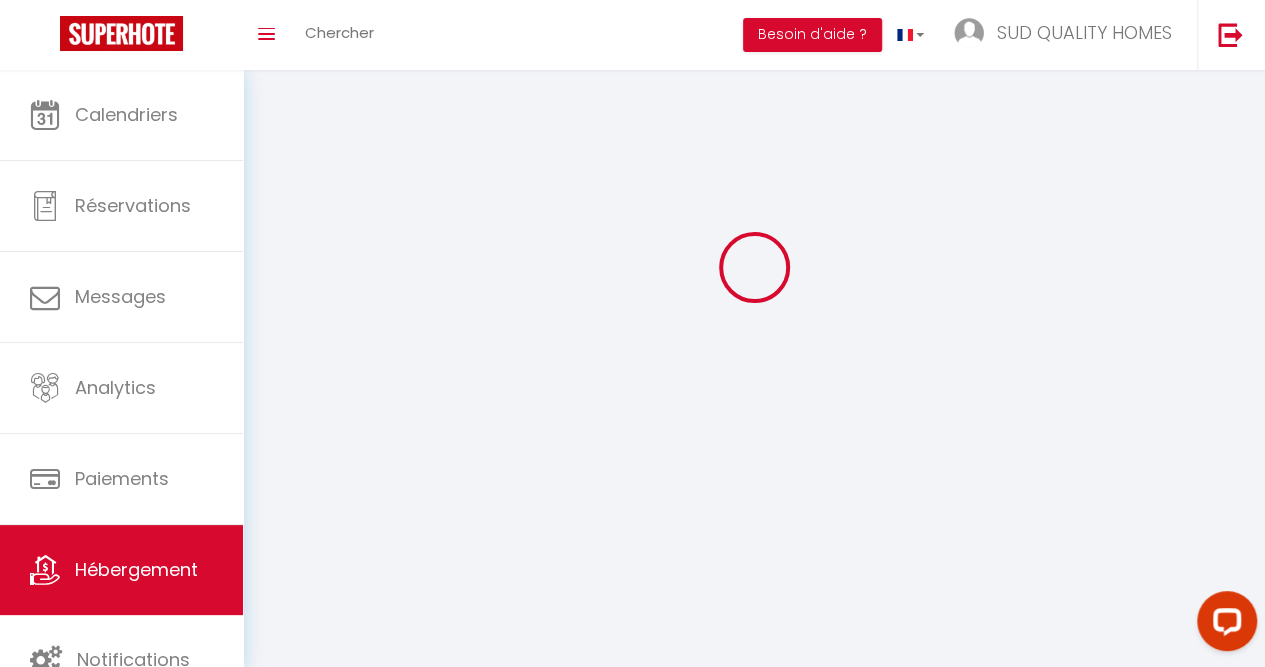 select 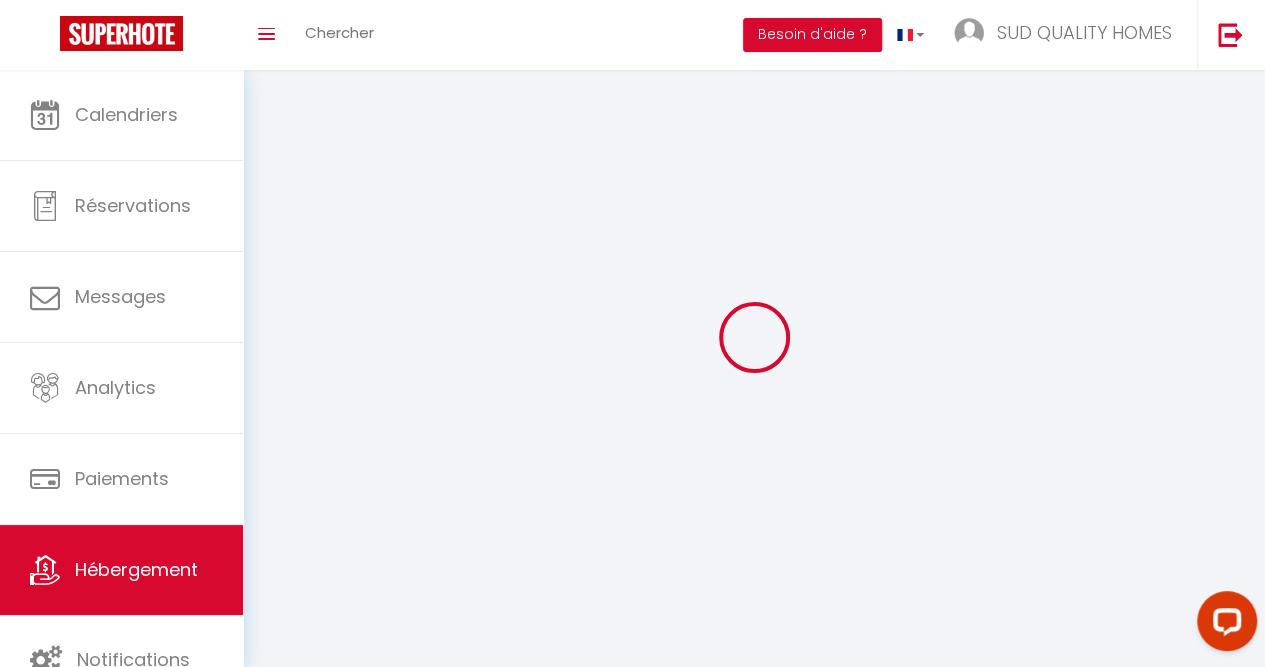 select 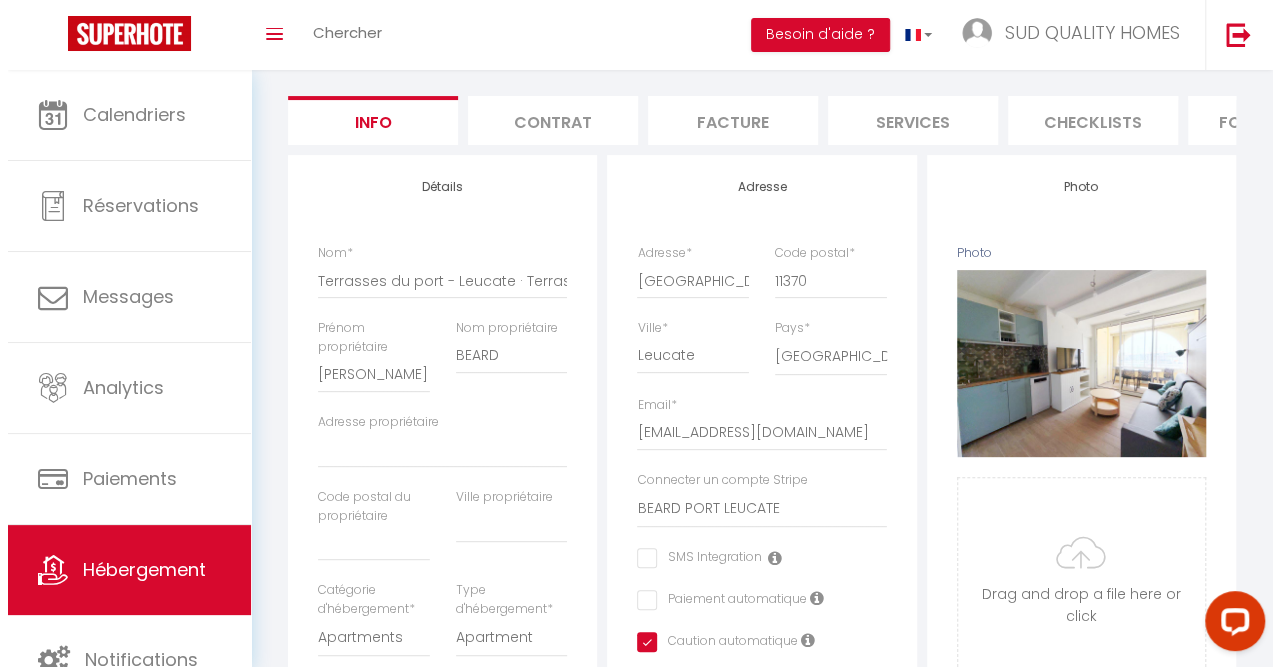 scroll, scrollTop: 37, scrollLeft: 0, axis: vertical 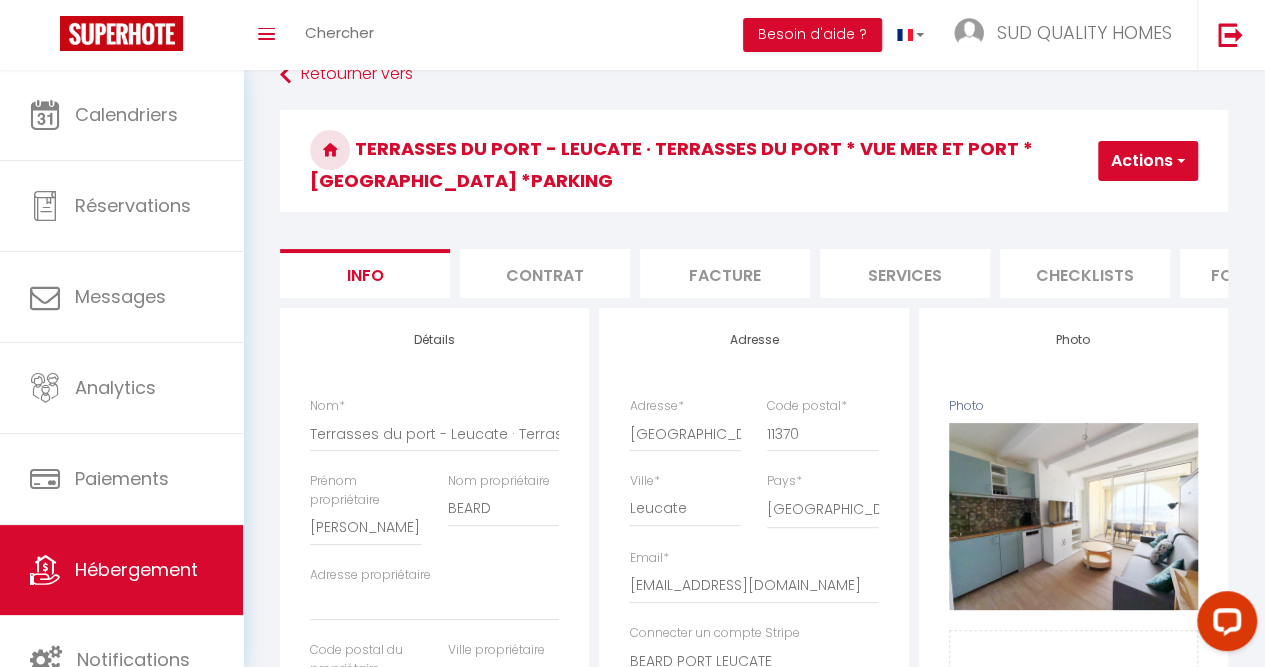 click on "Checklists" at bounding box center (1085, 273) 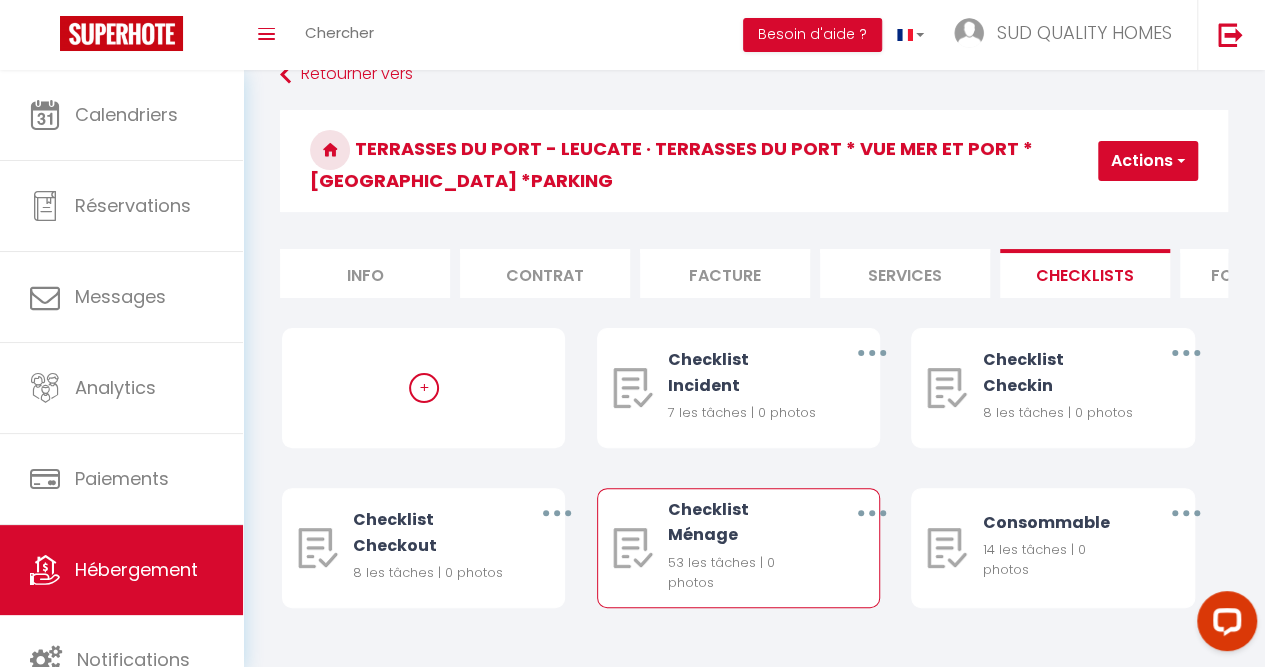click on "Checklist Ménage" at bounding box center [743, 522] 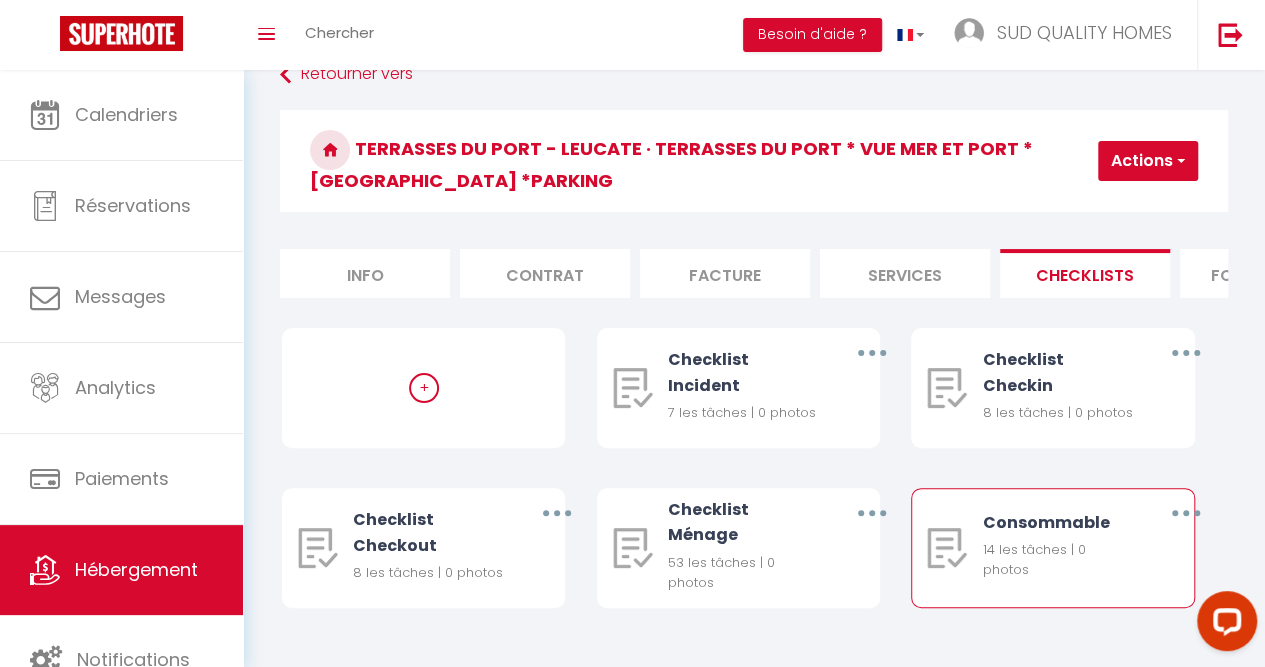 click on "14 les tâches | 0 photos" at bounding box center [1058, 560] 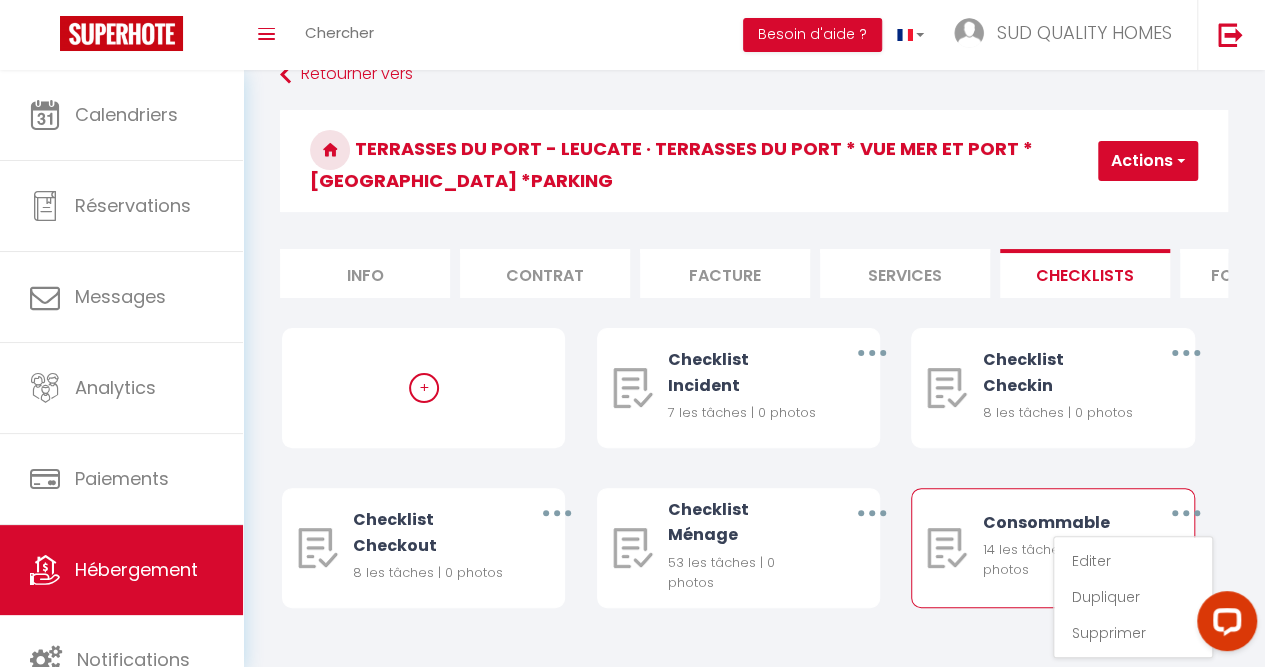 click on "Editer   Dupliquer   Supprimer" at bounding box center (1133, 597) 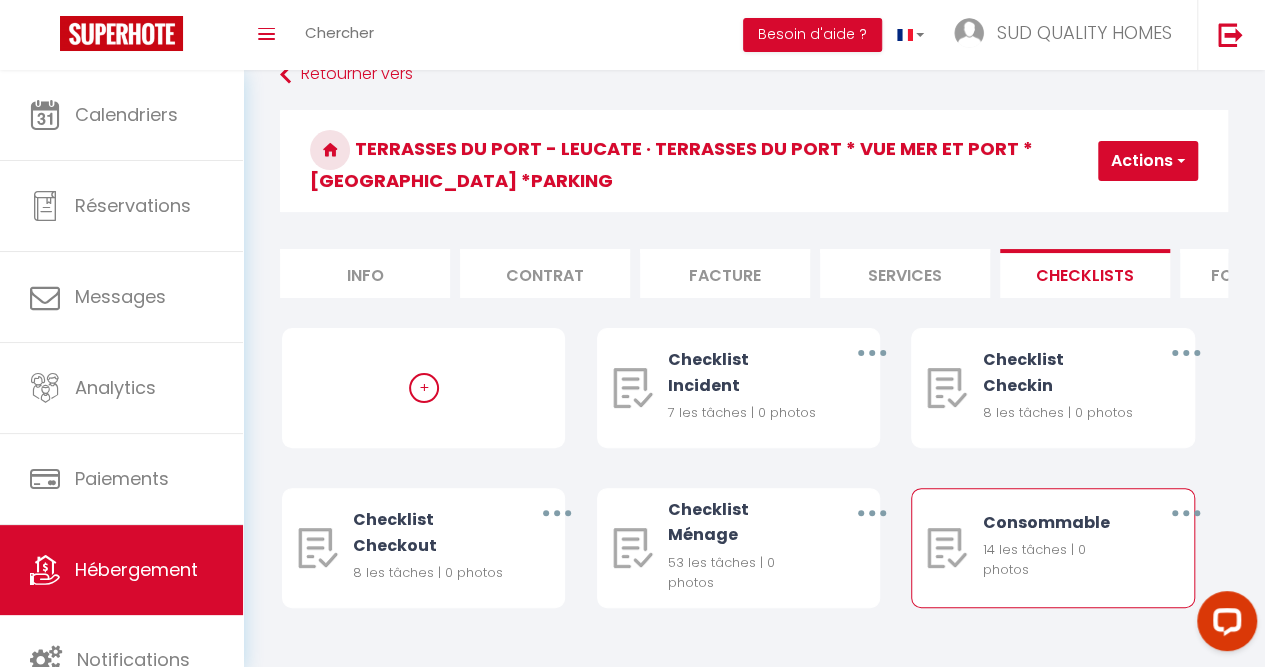 click at bounding box center (1186, 513) 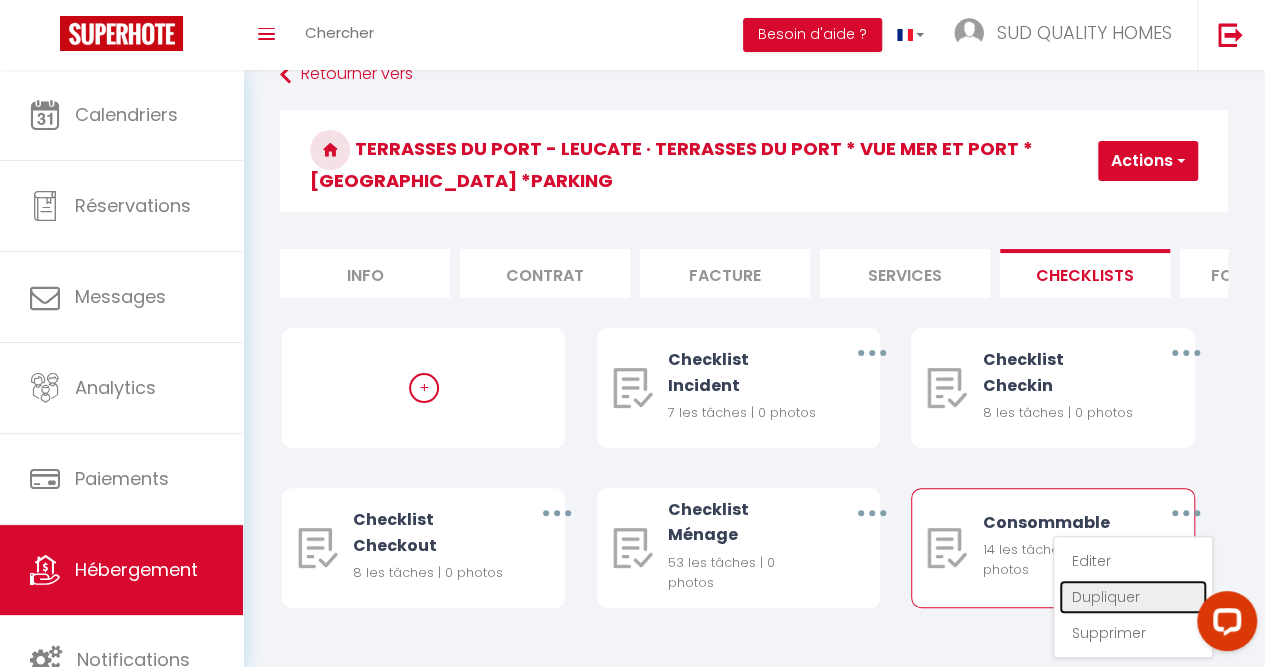 click on "Dupliquer" at bounding box center (1133, 597) 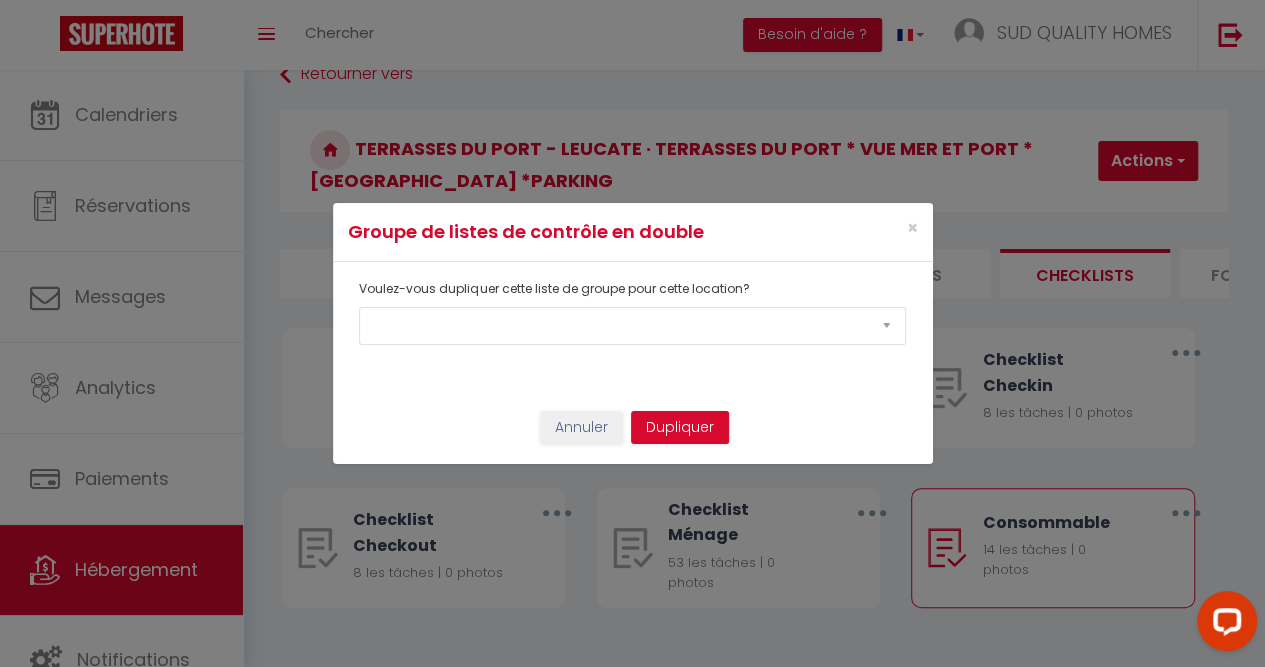 select on "72013" 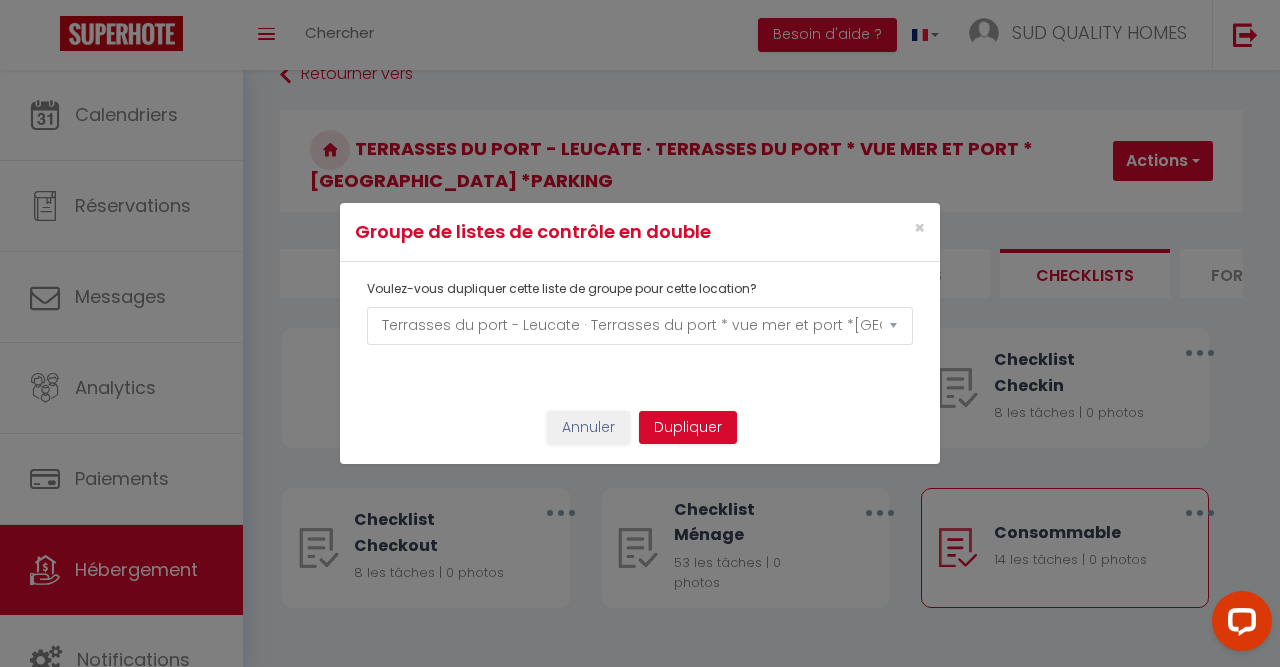 click on "×" at bounding box center (838, 232) 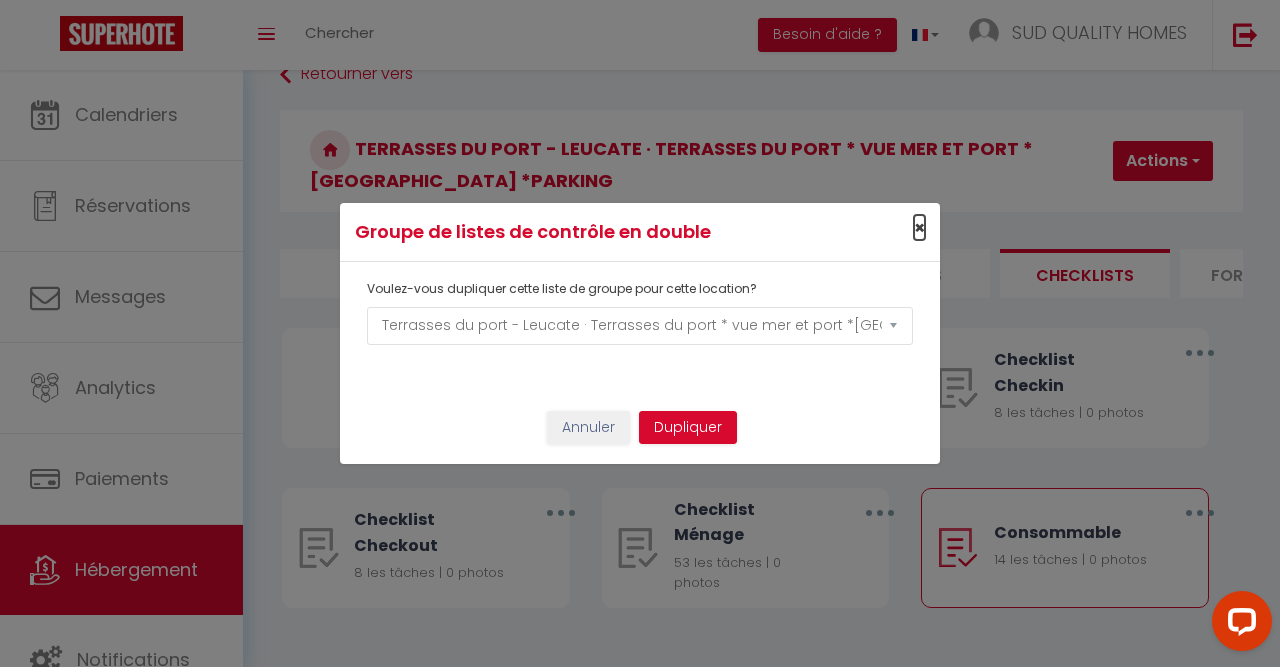 click on "×" at bounding box center (919, 227) 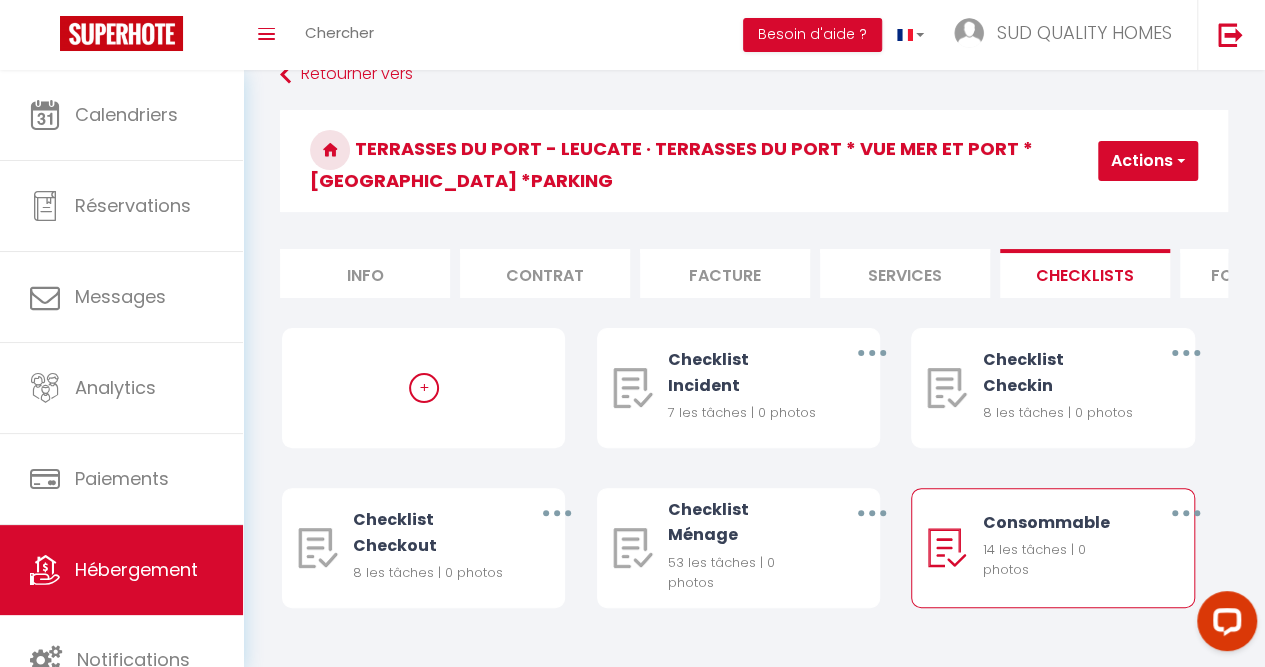 click at bounding box center [1186, 513] 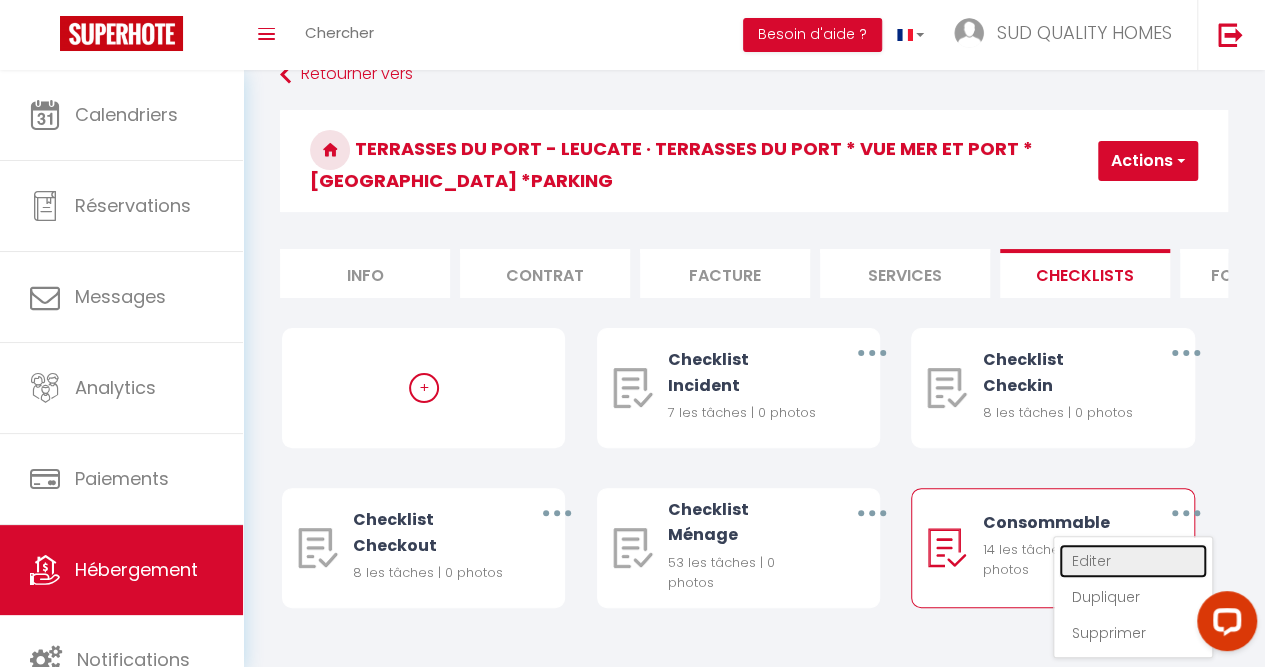 click on "Editer" at bounding box center [1133, 561] 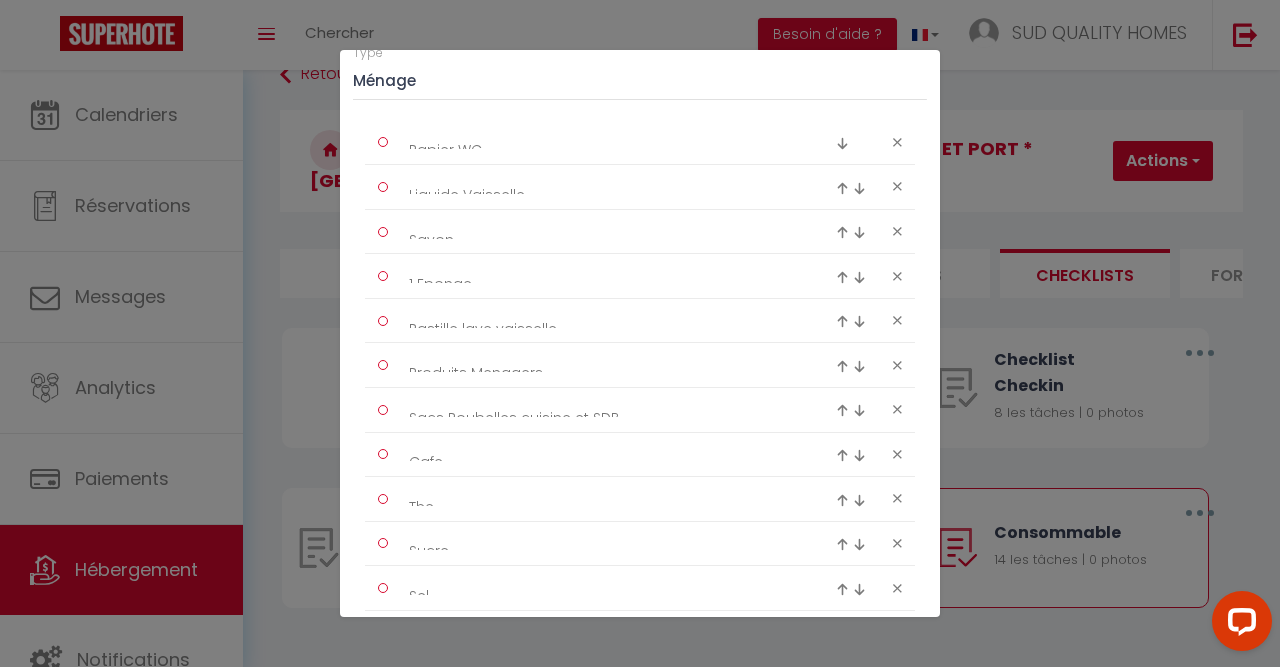 scroll, scrollTop: 250, scrollLeft: 0, axis: vertical 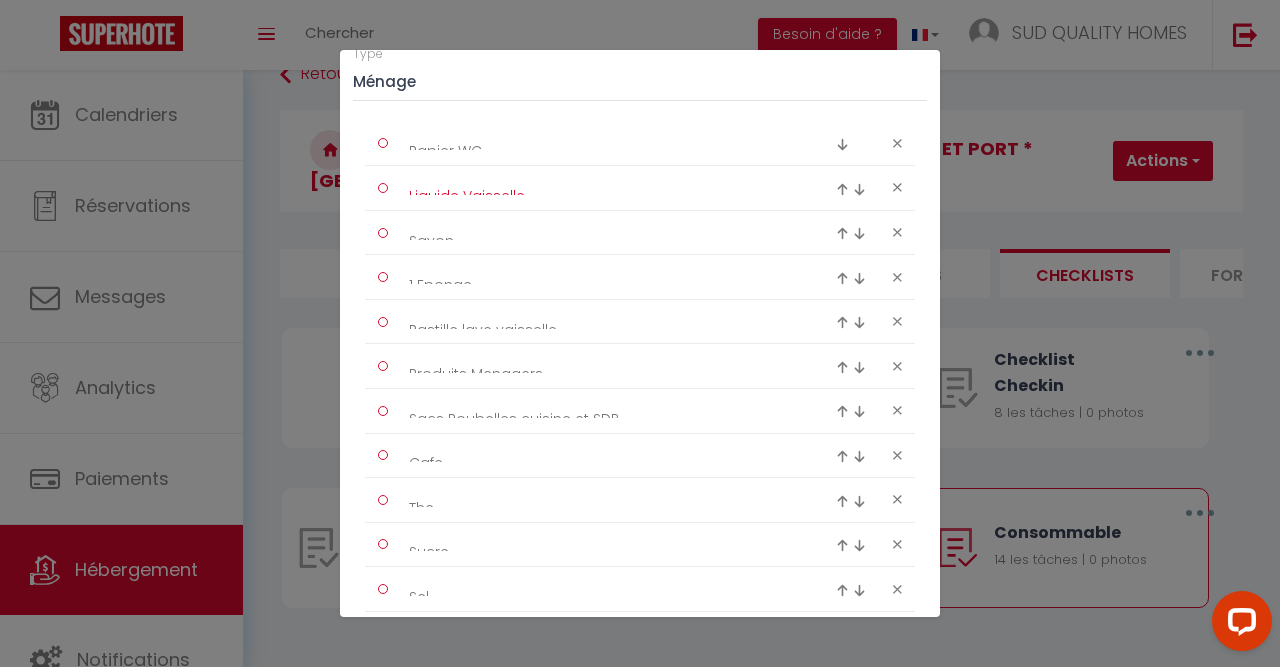click on "Liquide Vaisselle" at bounding box center [600, 188] 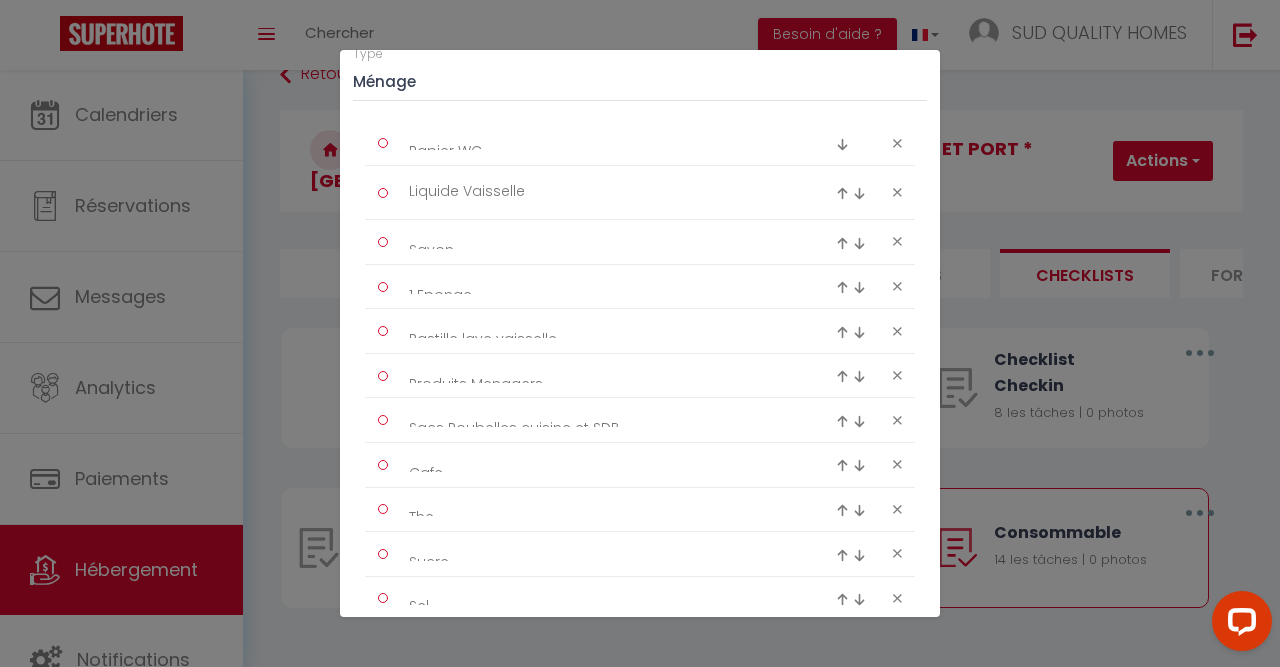 click on "Papier WC" at bounding box center (640, 144) 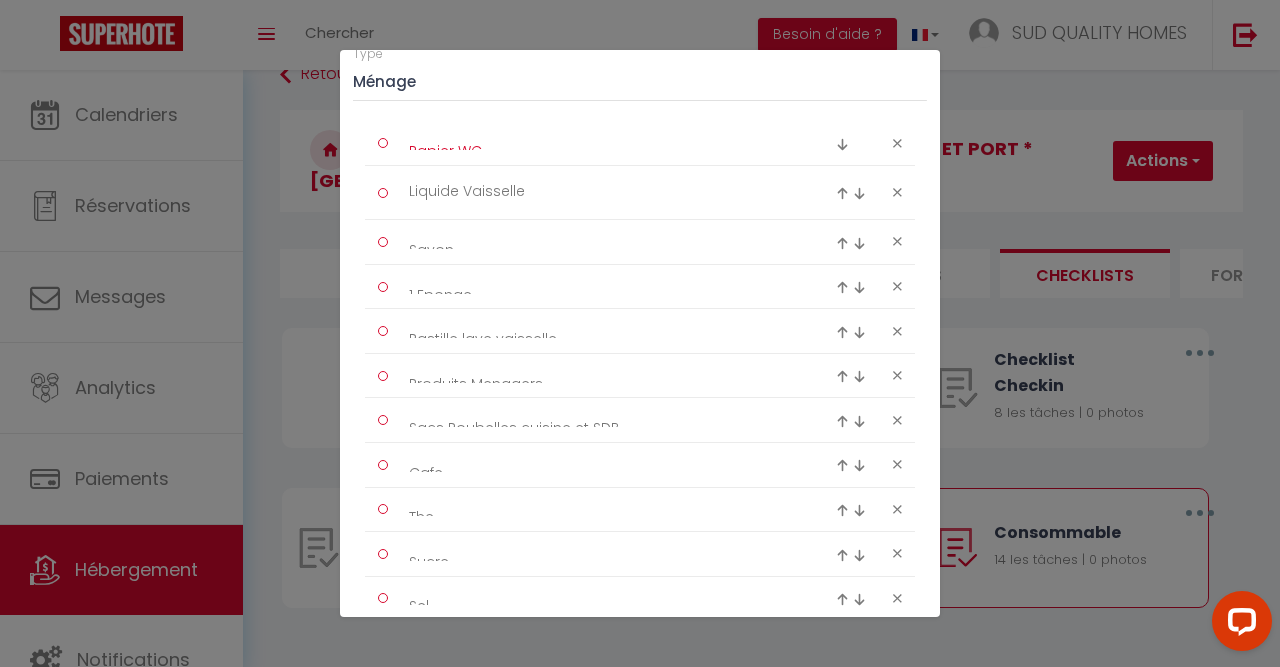 click on "Papier WC" at bounding box center [600, 143] 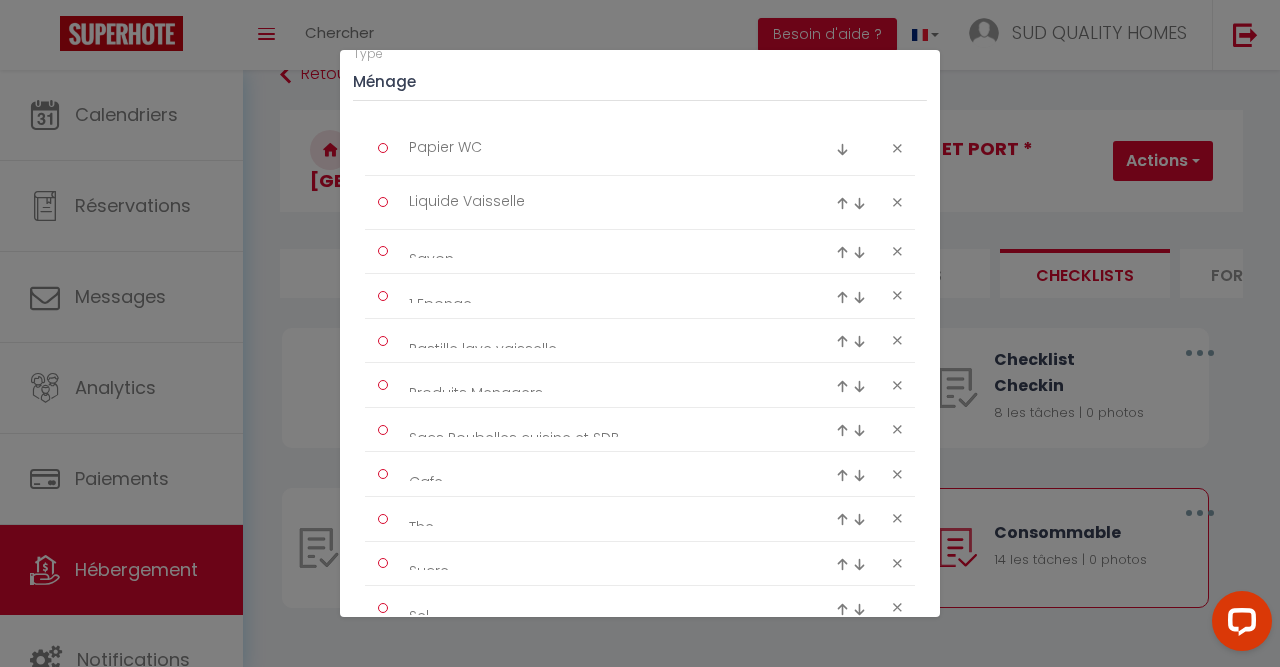 click on "Savon" at bounding box center (640, 252) 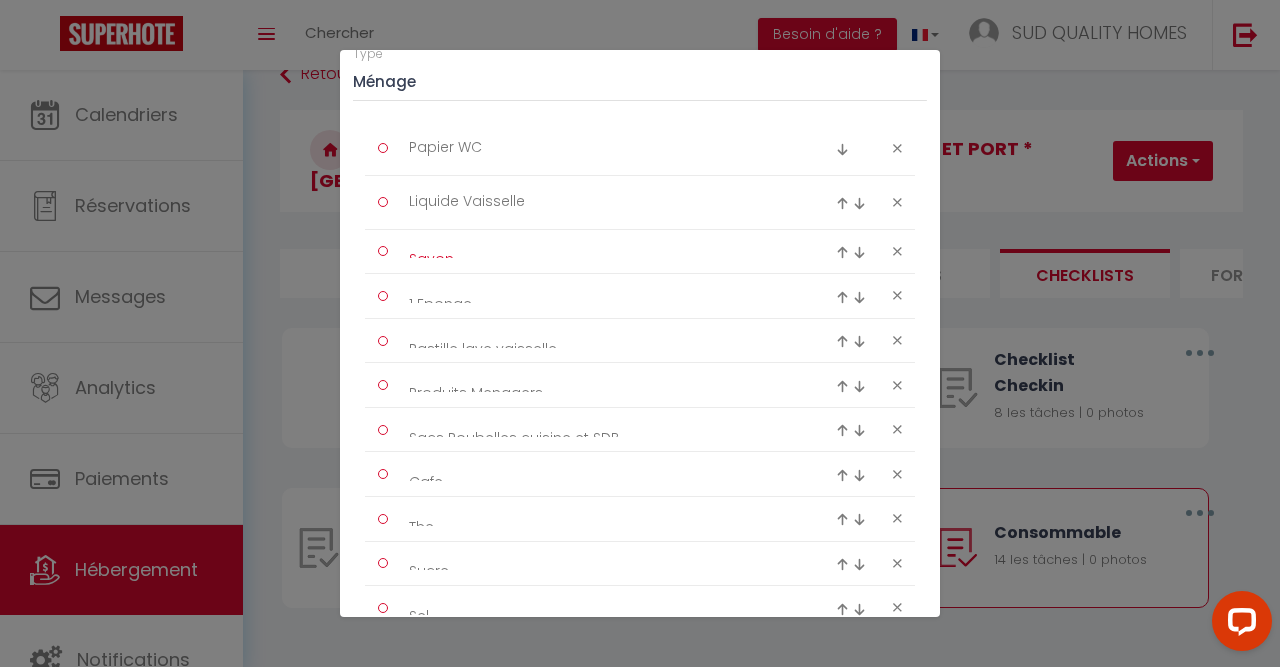 click on "Savon" at bounding box center (600, 251) 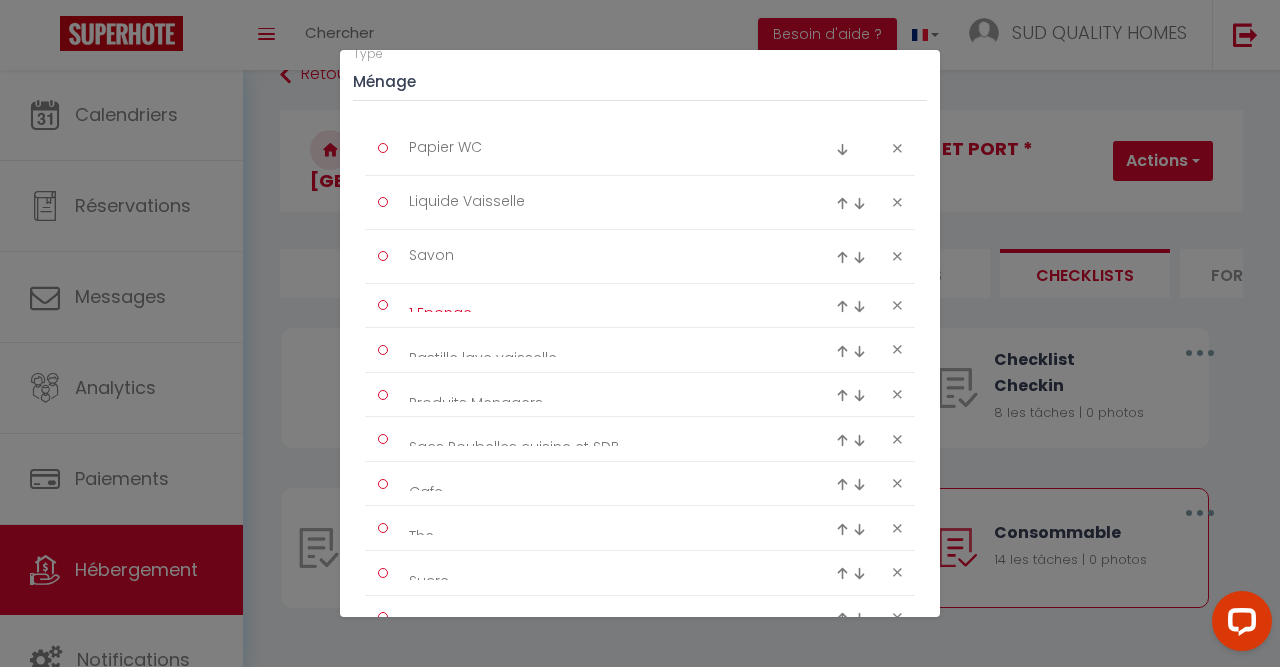 click on "1 Eponge" at bounding box center [600, 305] 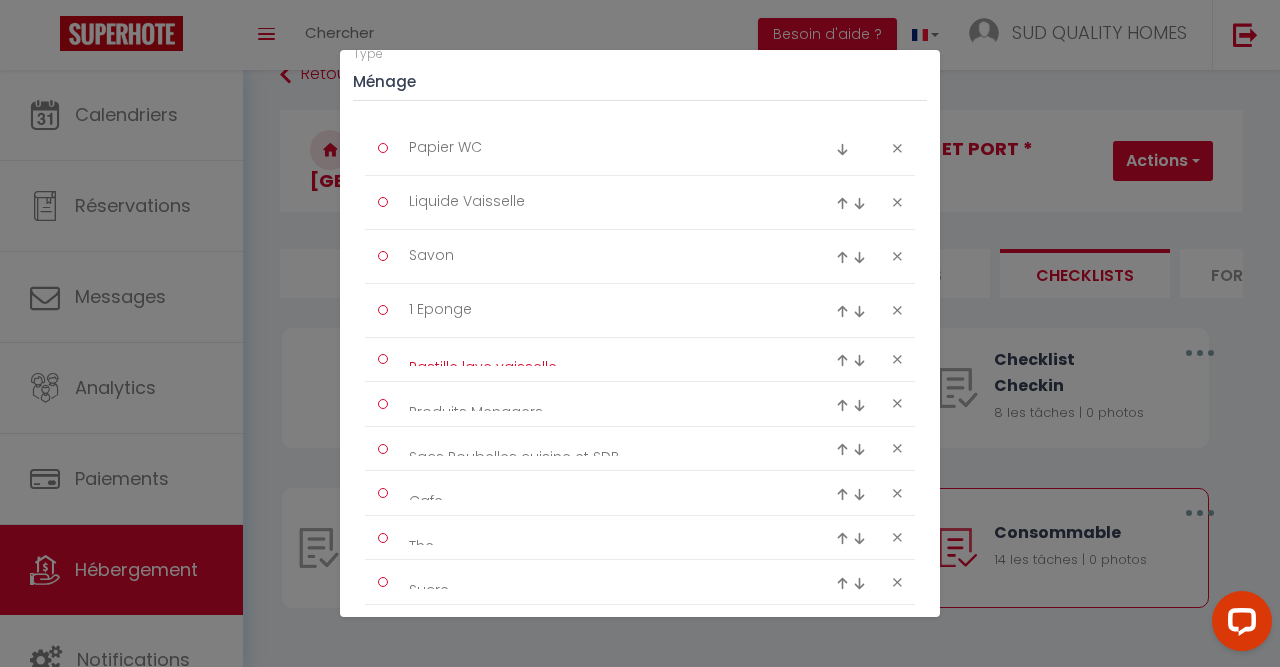 click on "Pastille lave vaisselle" at bounding box center [600, 359] 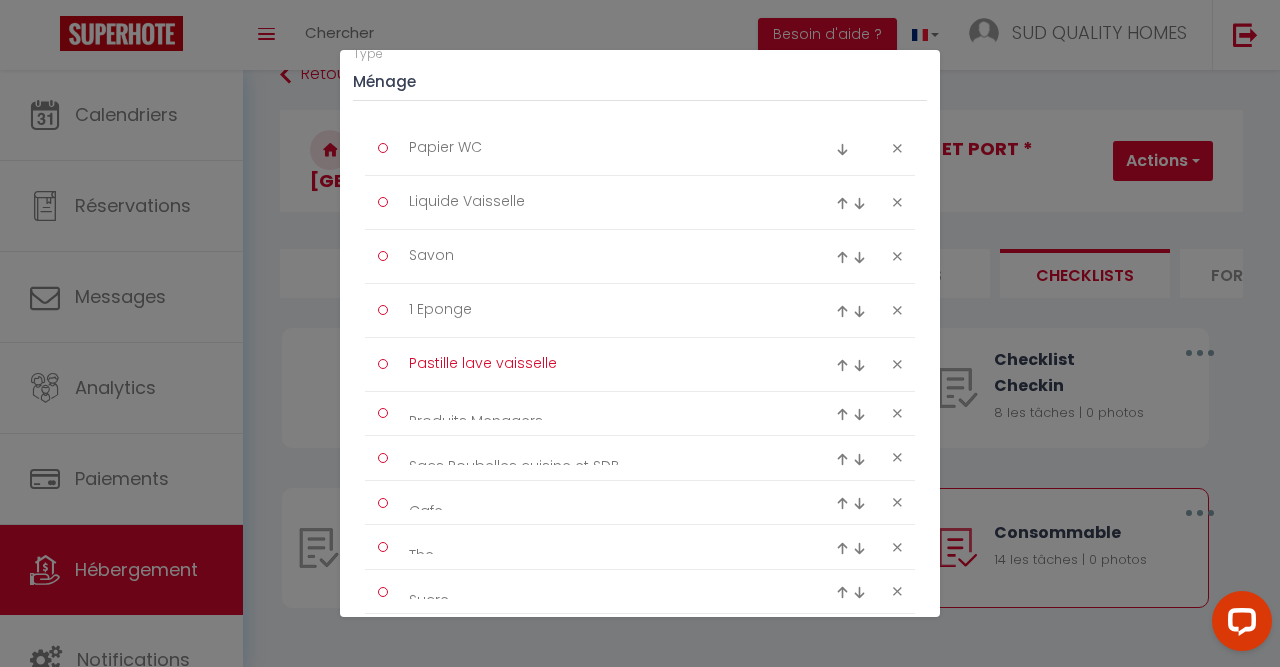 scroll, scrollTop: 334, scrollLeft: 0, axis: vertical 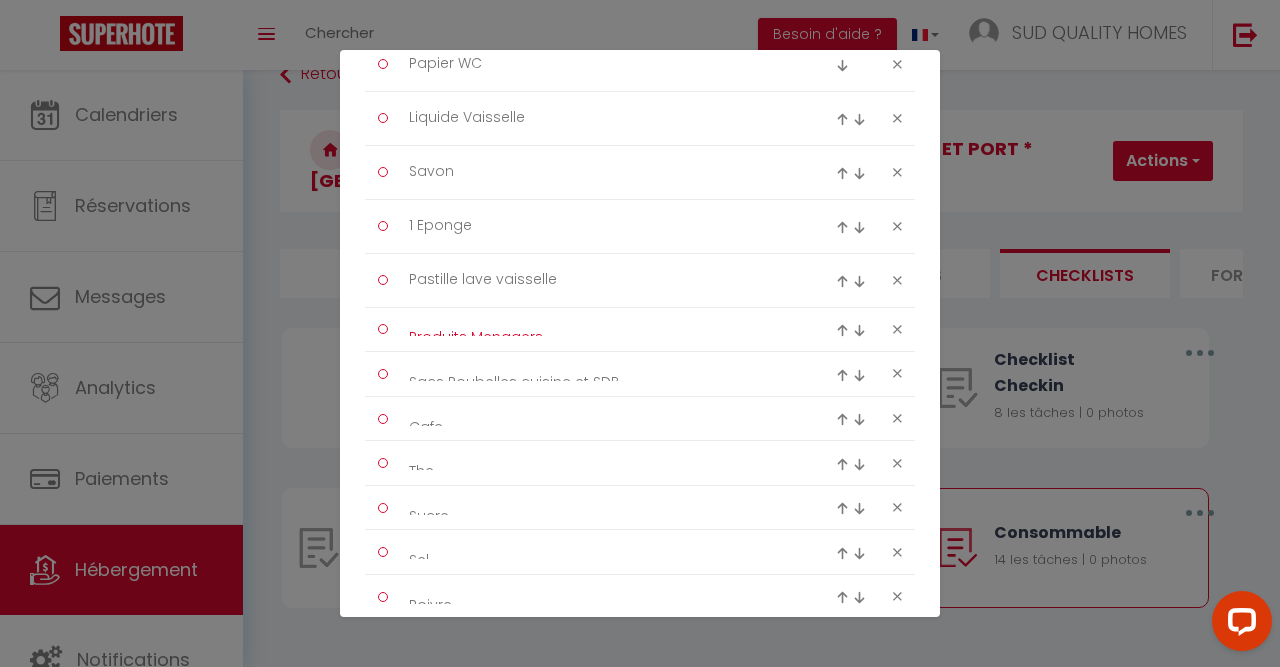 click on "Produits Menagers" at bounding box center [600, 329] 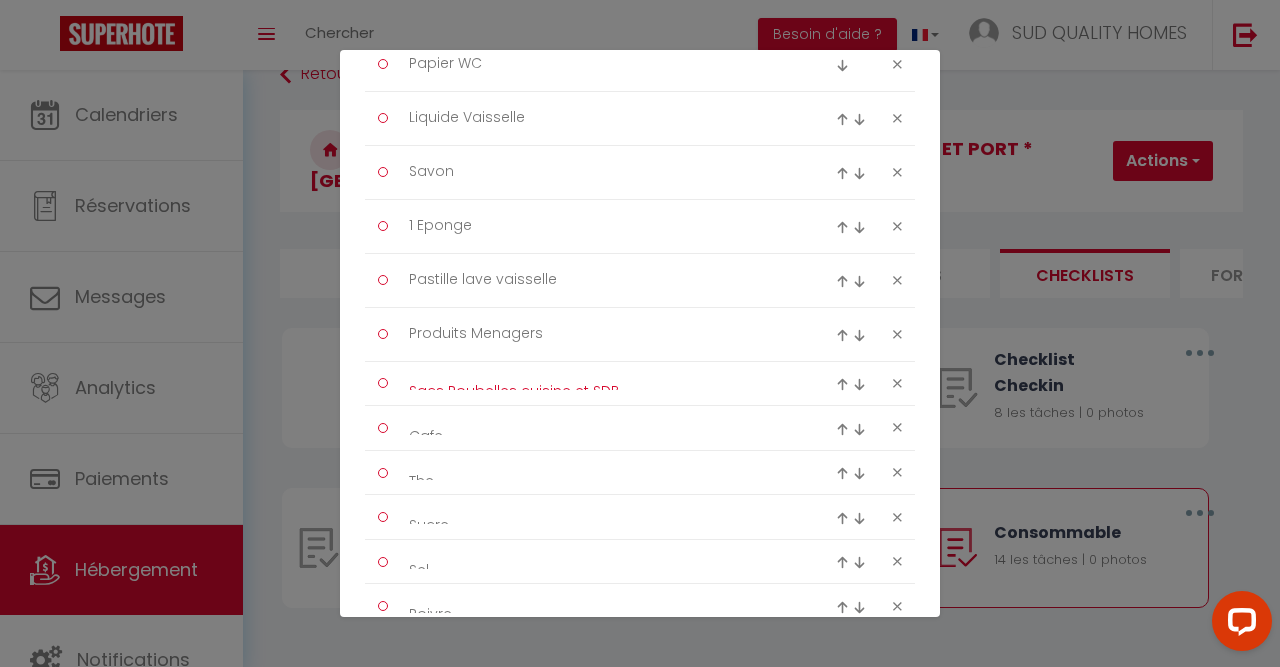 click on "Sacs Poubelles cuisine et SDB" at bounding box center (600, 383) 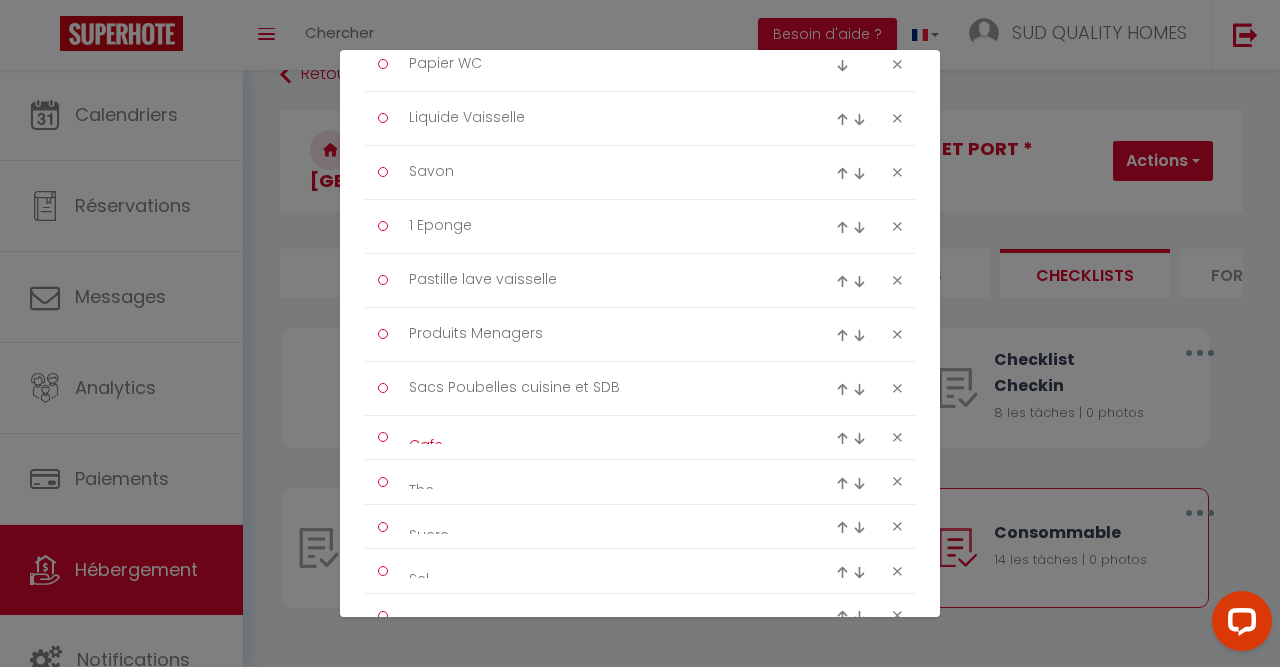 click on "Cafe" at bounding box center [600, 437] 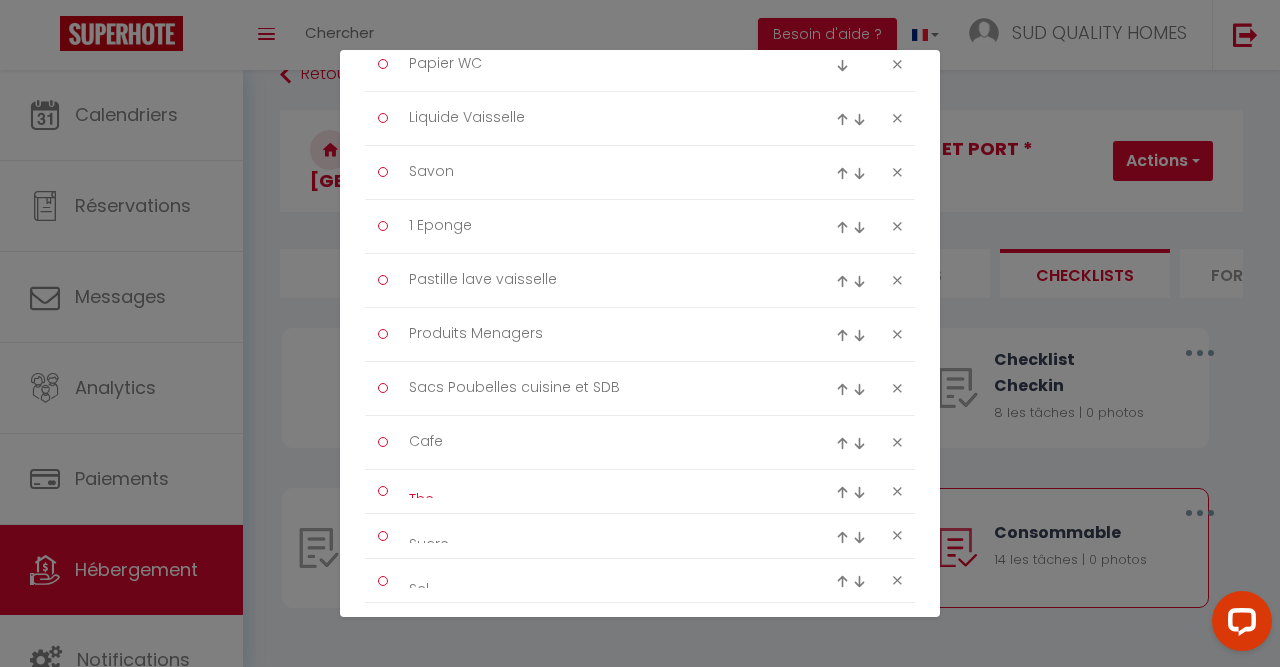 click on "The" at bounding box center (600, 491) 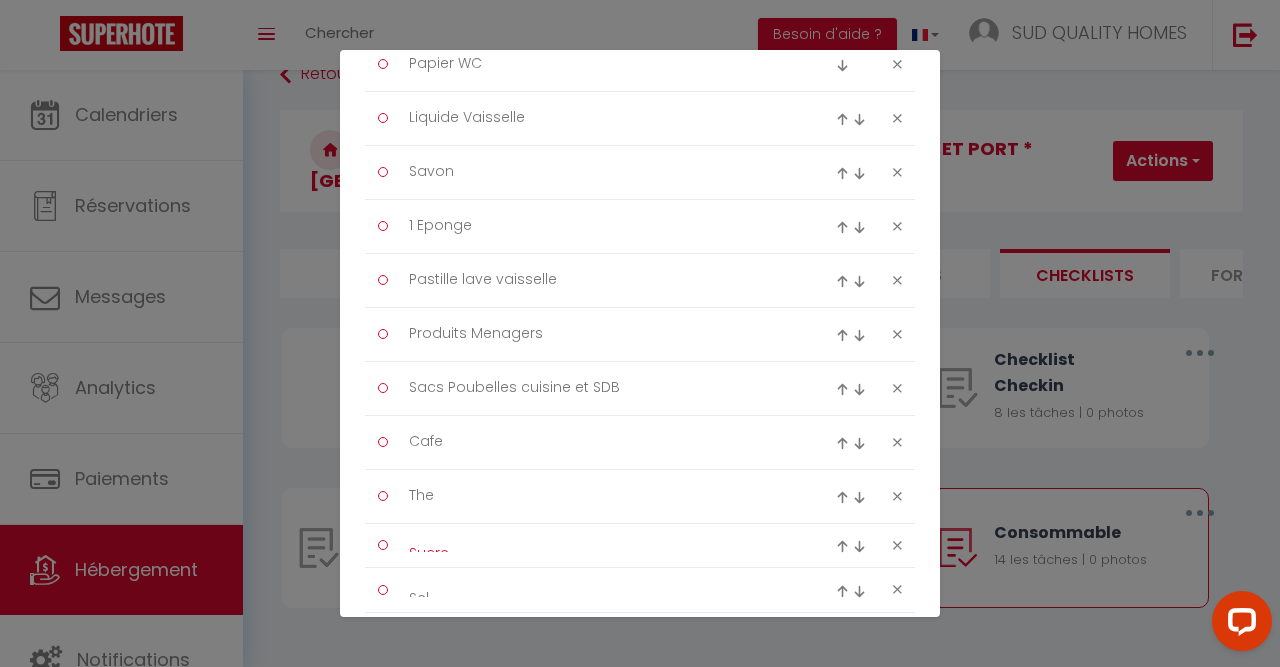 click on "Sucre" at bounding box center [600, 545] 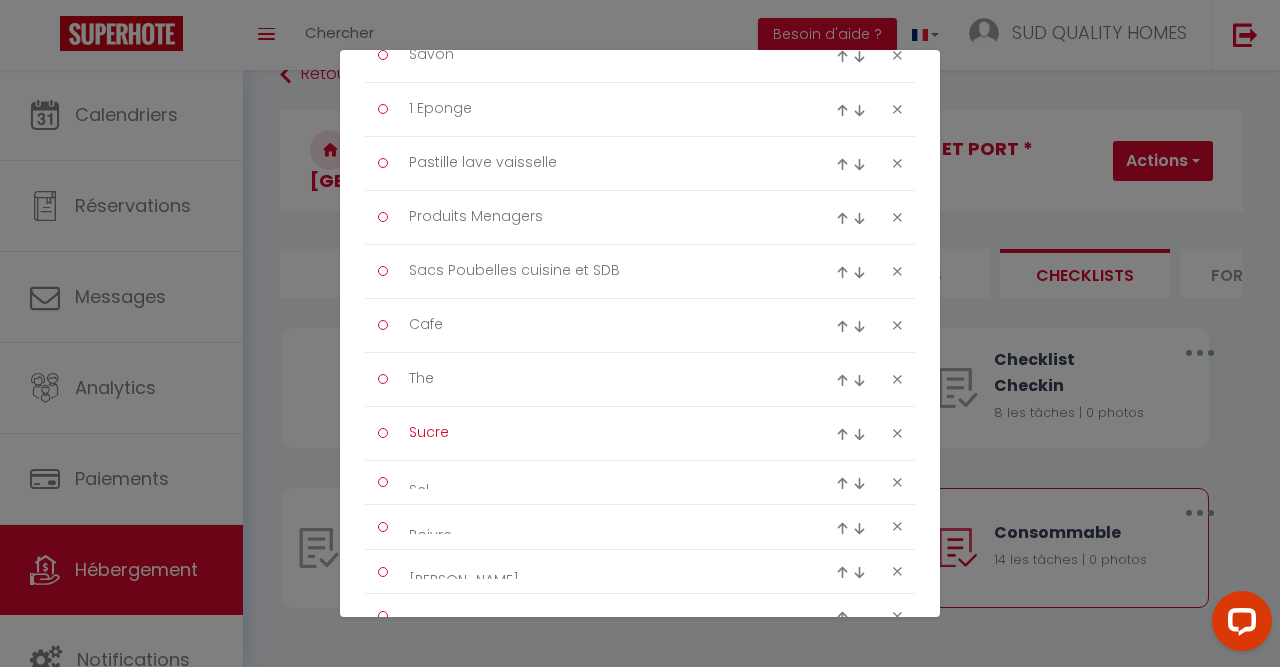 scroll, scrollTop: 459, scrollLeft: 0, axis: vertical 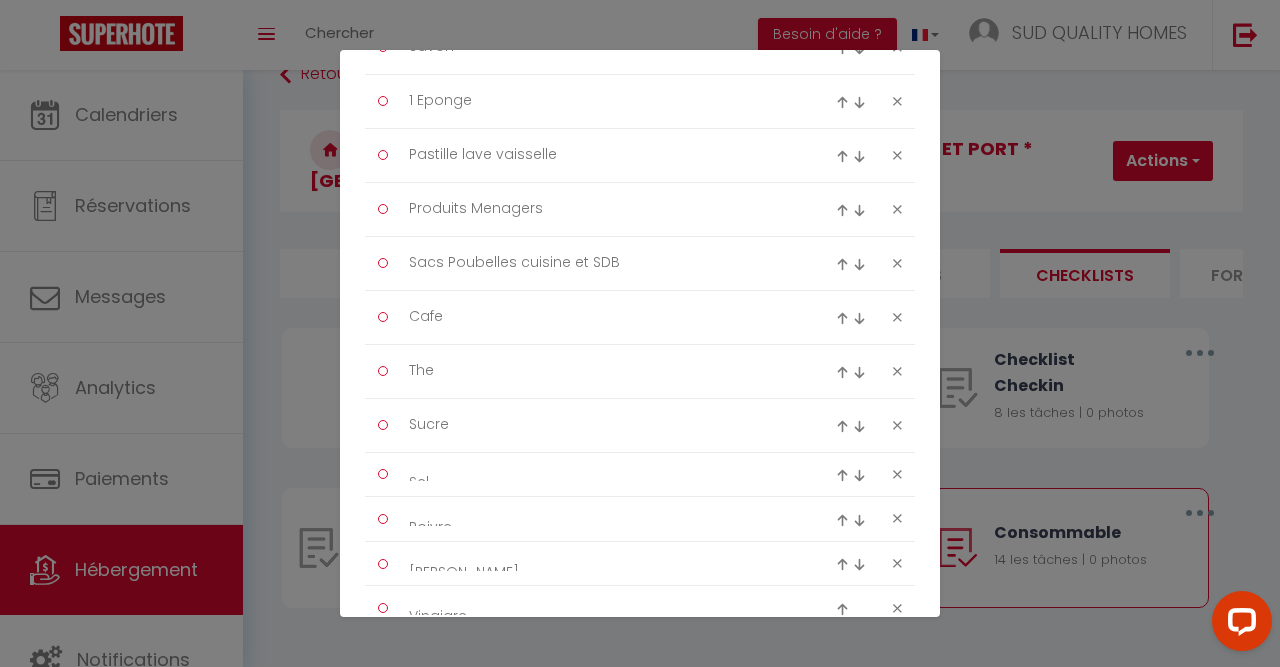 click on "Sel" at bounding box center (640, 475) 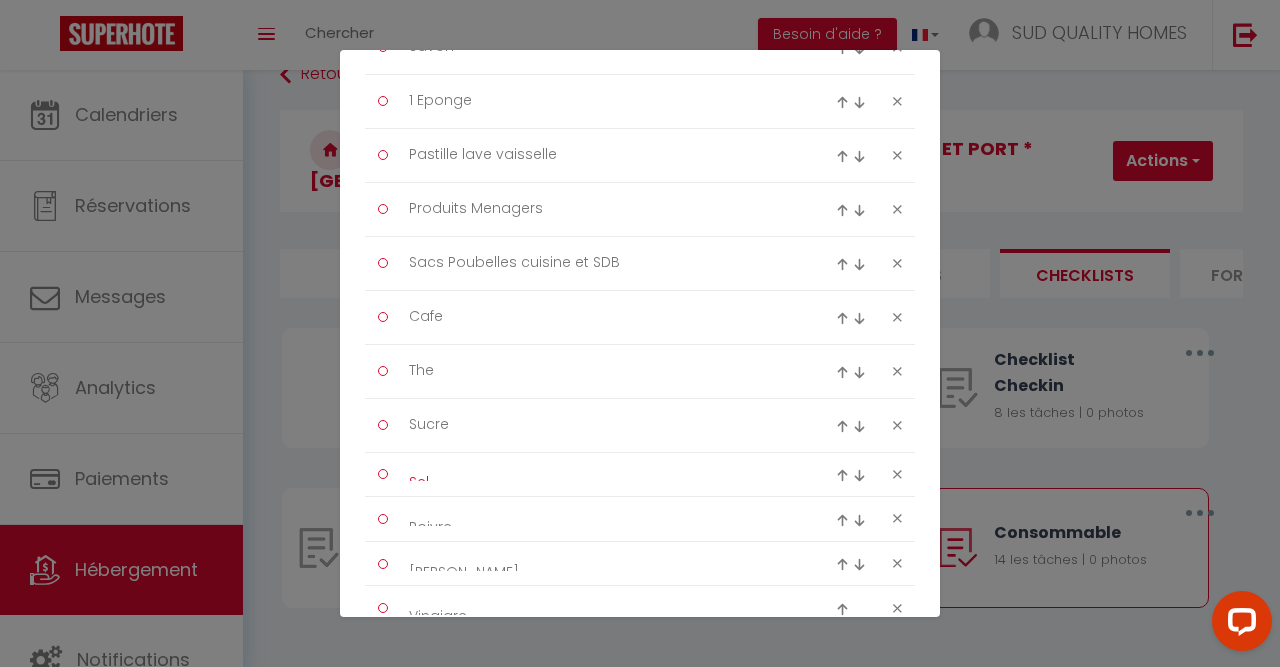 click on "Sel" at bounding box center [600, 474] 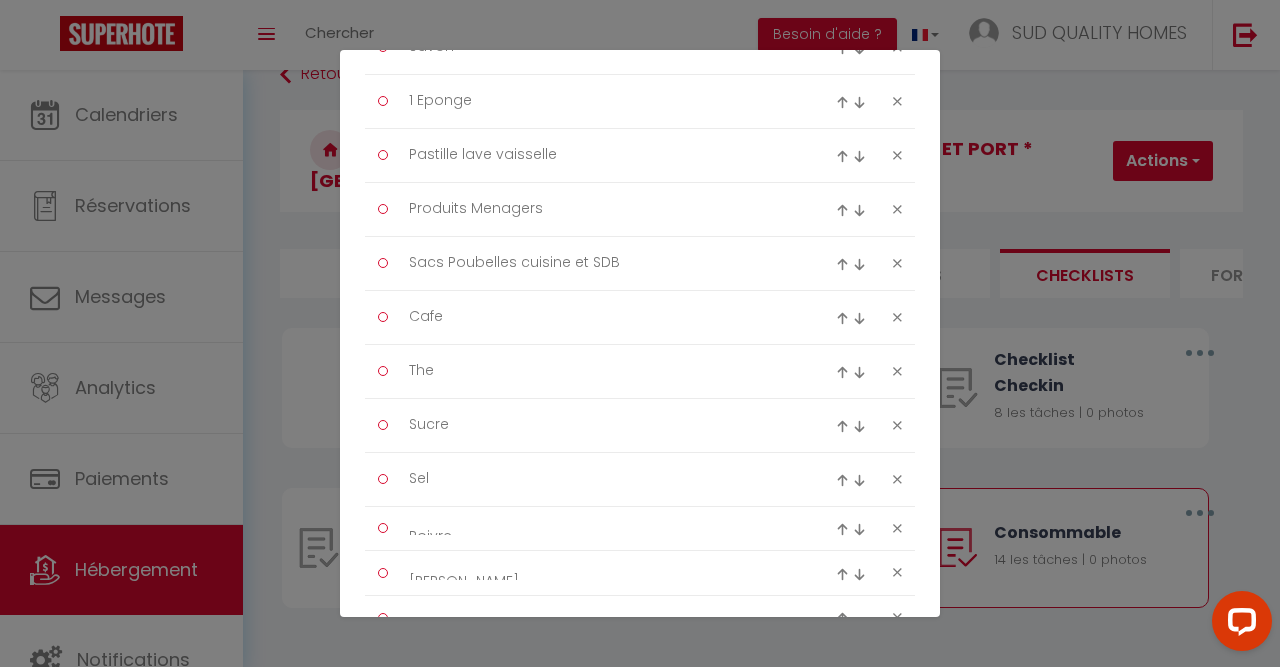 click on "Poivre" at bounding box center (640, 529) 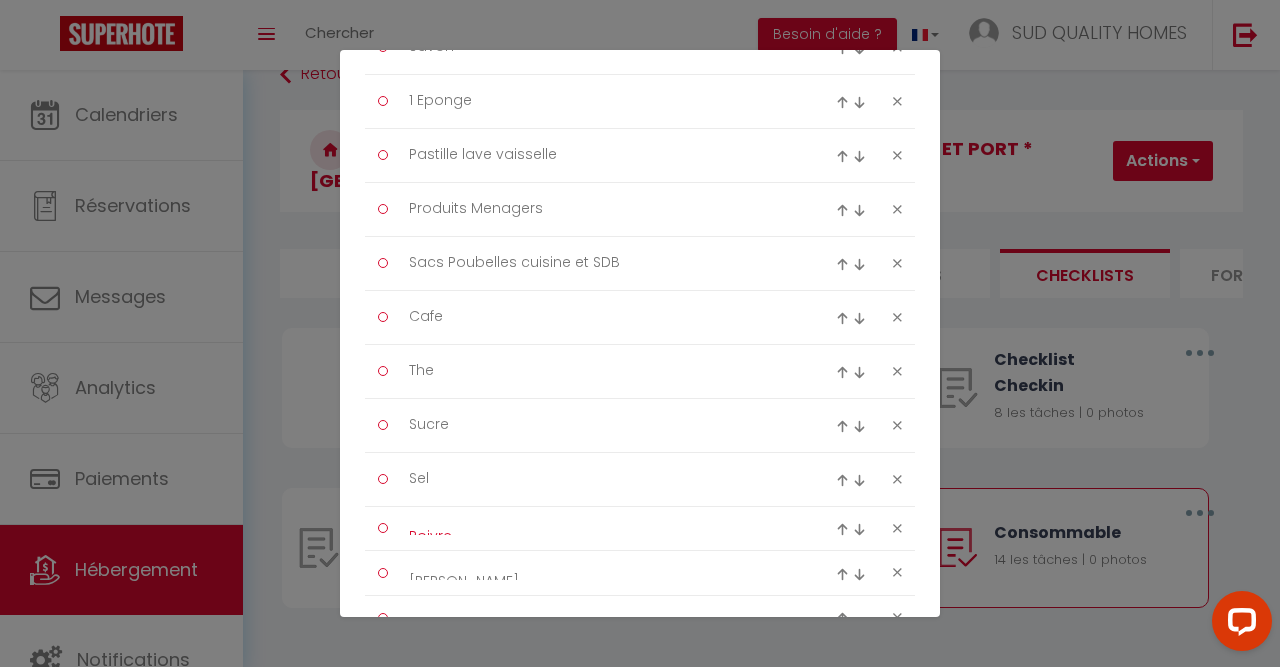 click on "Poivre" at bounding box center (600, 528) 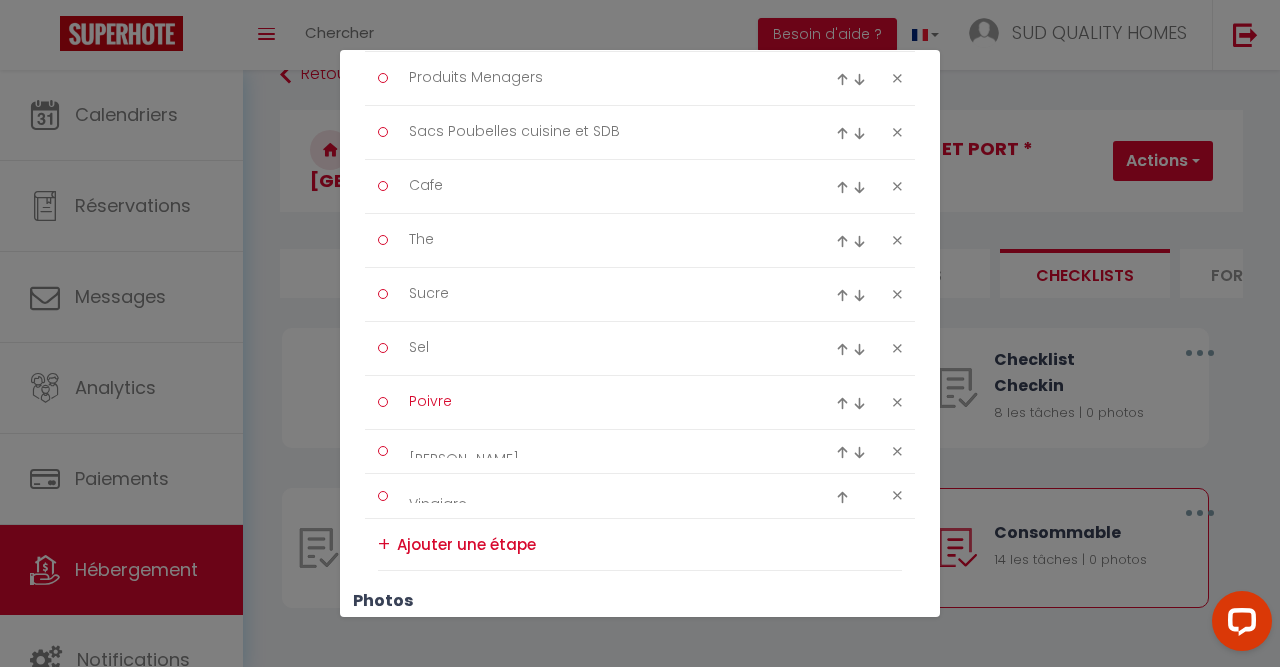 scroll, scrollTop: 595, scrollLeft: 0, axis: vertical 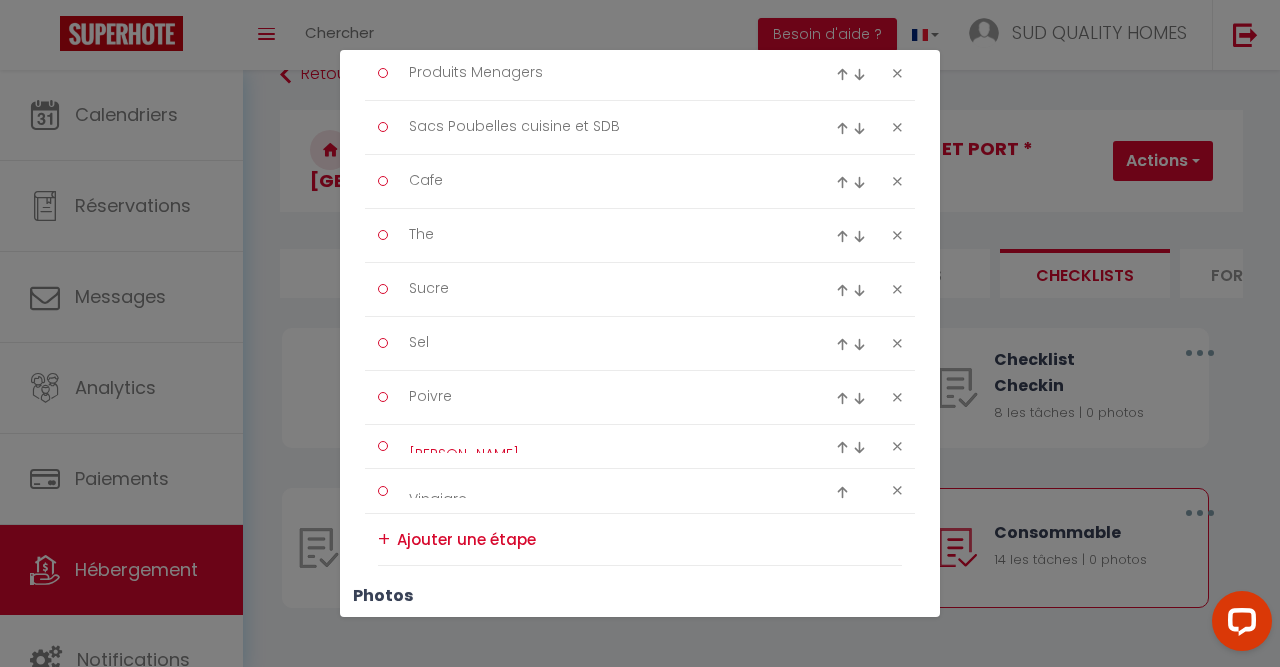 click on "[PERSON_NAME]" at bounding box center [600, 446] 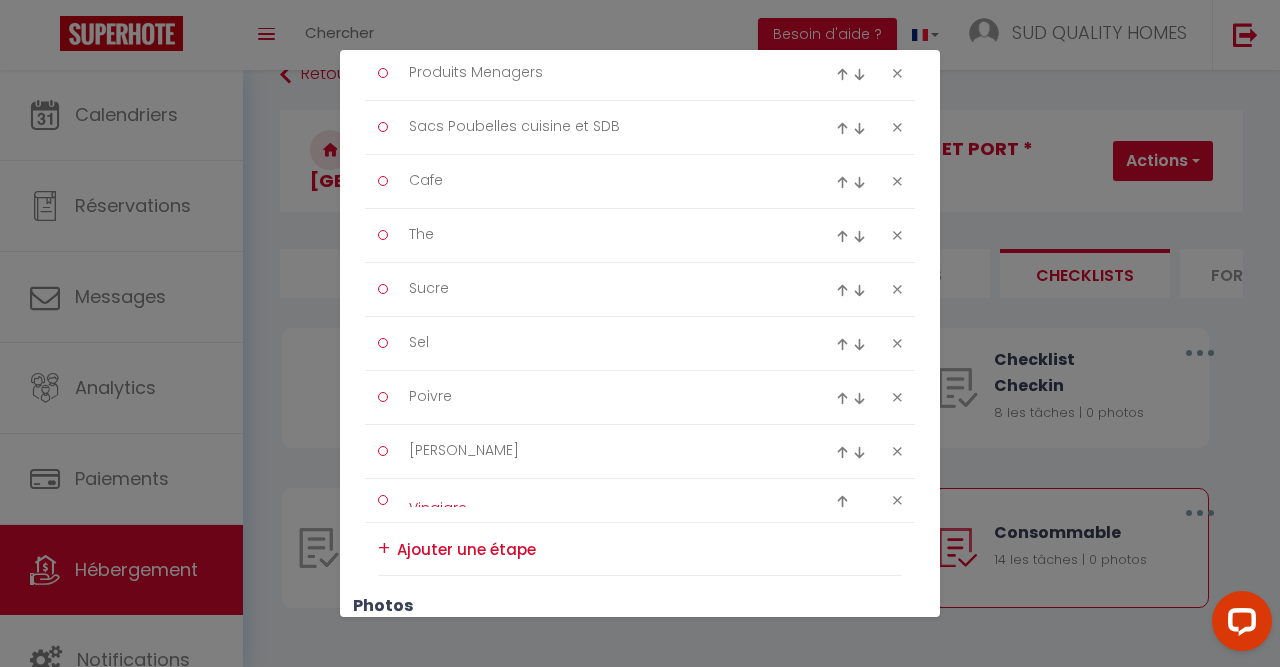 click on "Vinaigre" at bounding box center [600, 500] 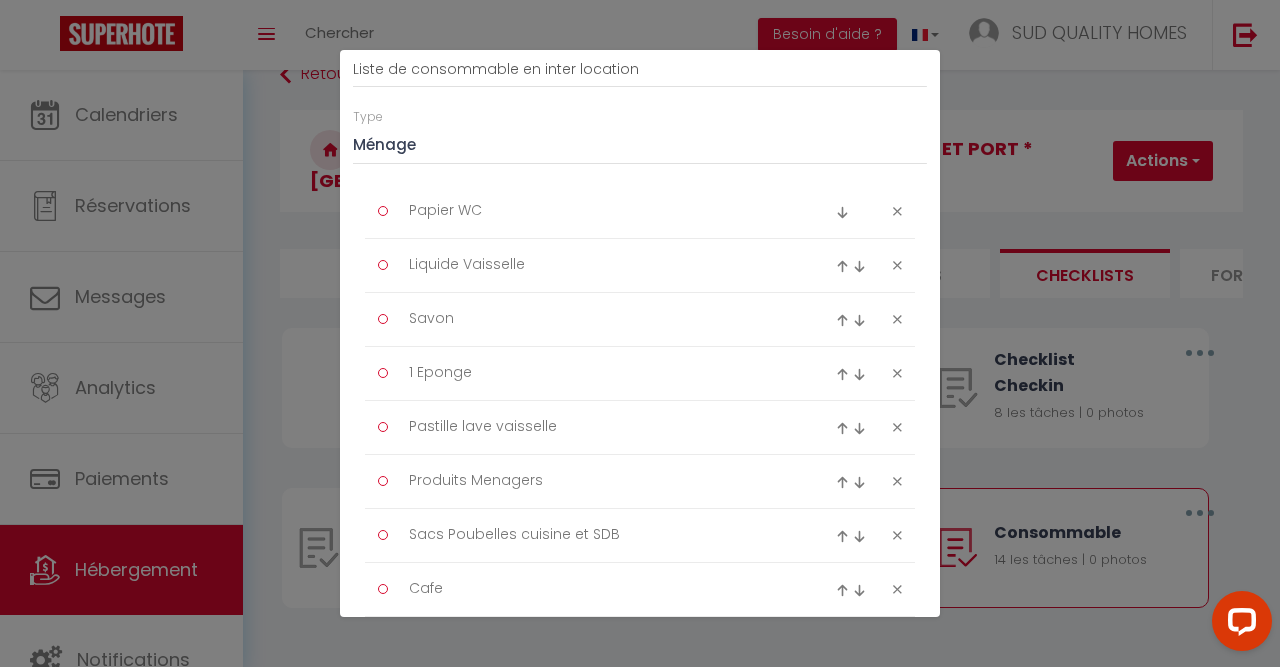 scroll, scrollTop: 186, scrollLeft: 0, axis: vertical 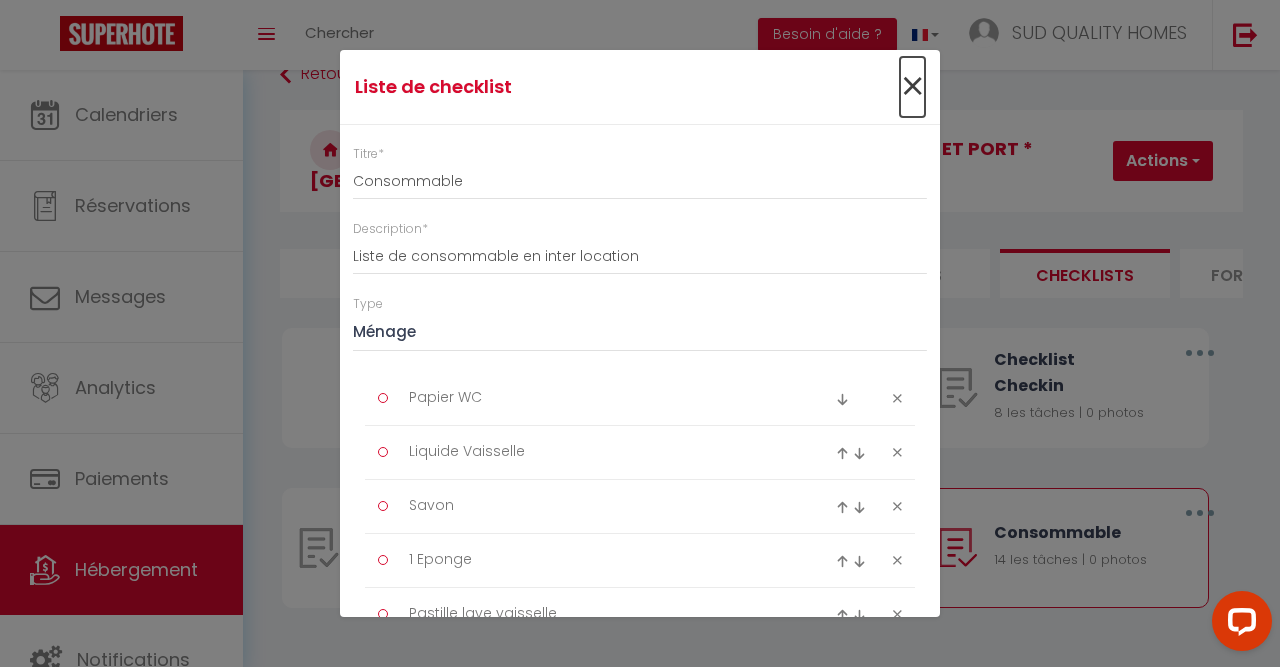 click on "×" at bounding box center (912, 87) 